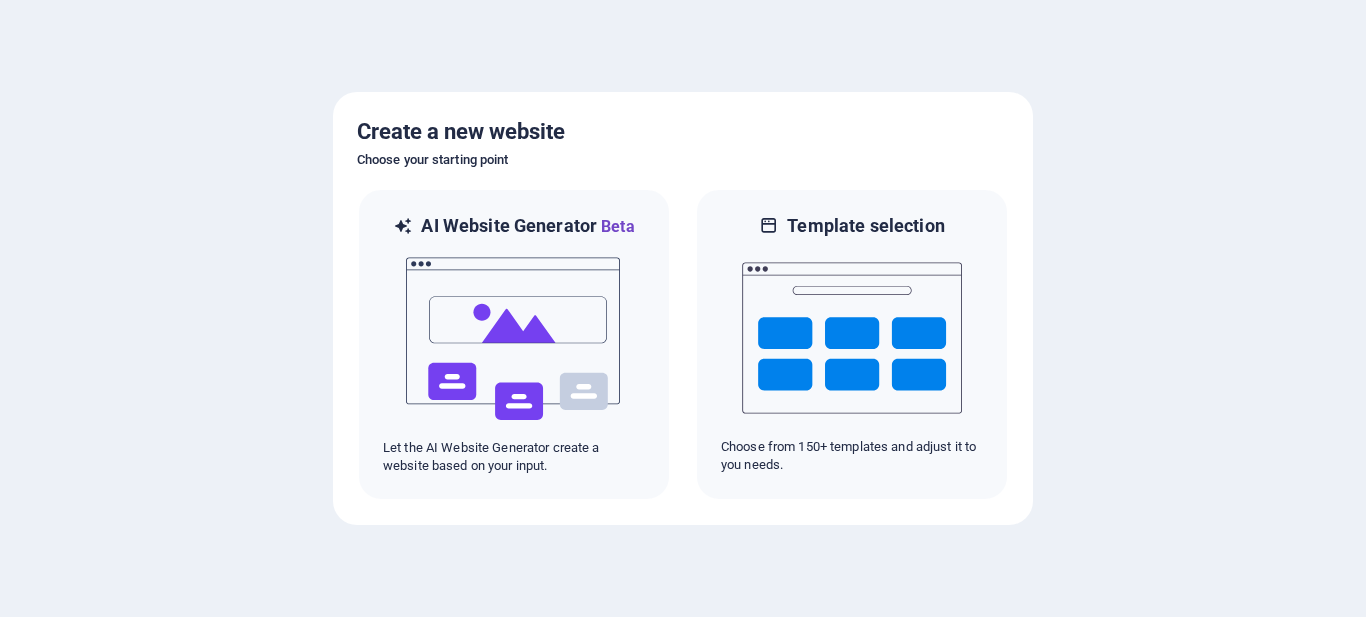 scroll, scrollTop: 0, scrollLeft: 0, axis: both 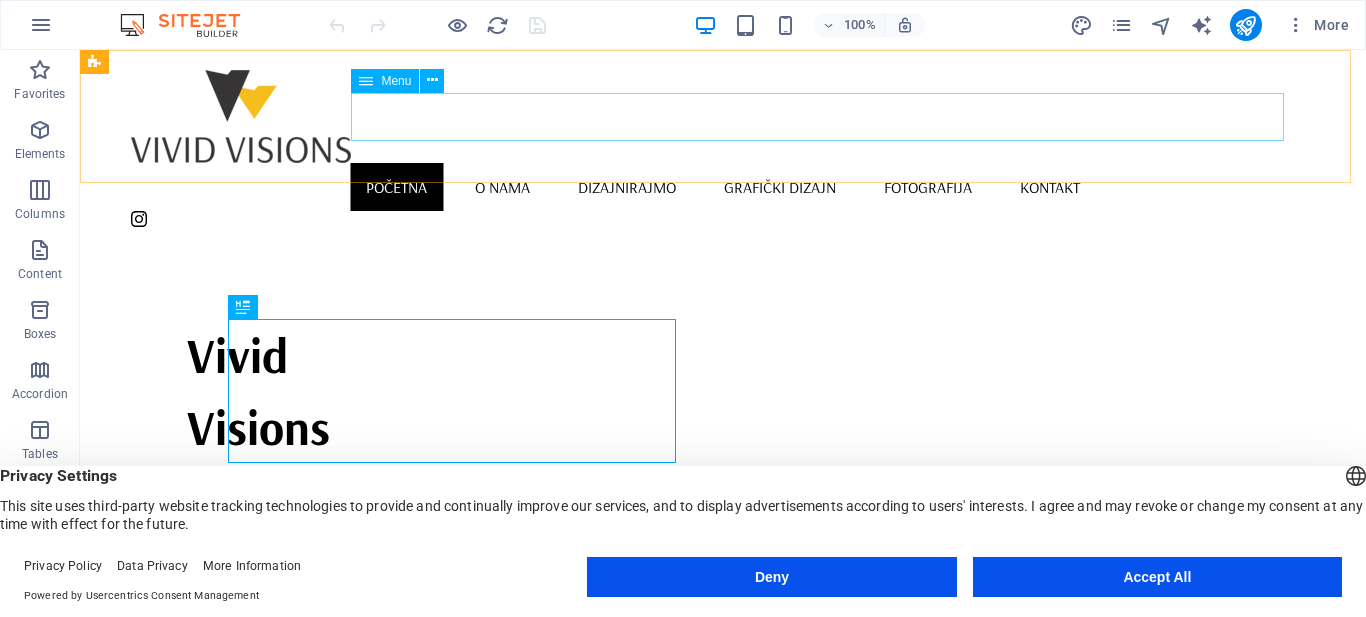 click on "POČETNA O NAMA DIZAJNIRAJMO Grafički dizajn Fotografija KONTAKT" at bounding box center [722, 187] 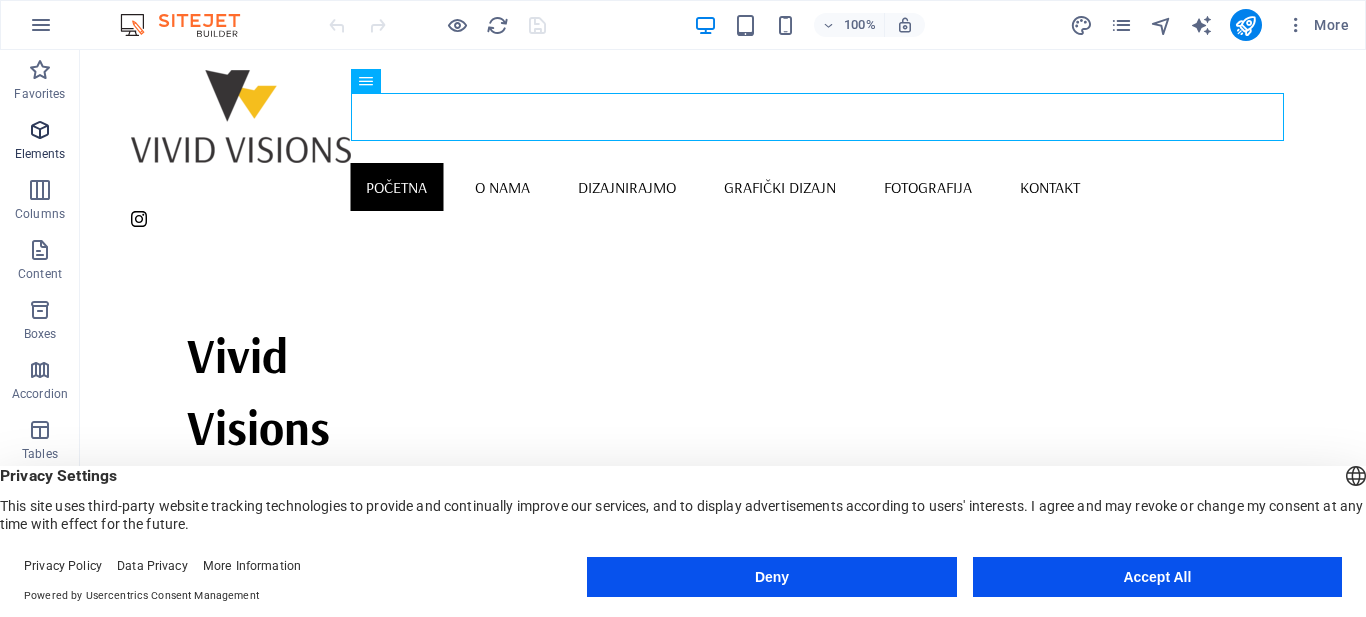 click on "Elements" at bounding box center (40, 154) 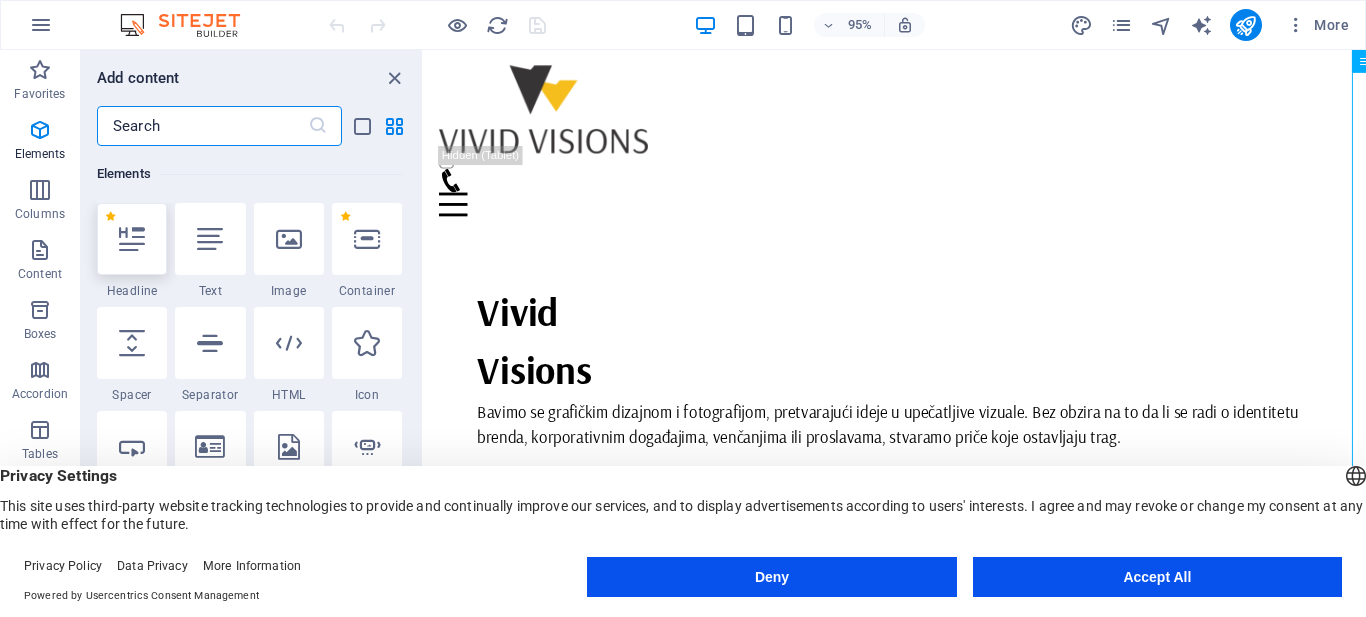 scroll, scrollTop: 213, scrollLeft: 0, axis: vertical 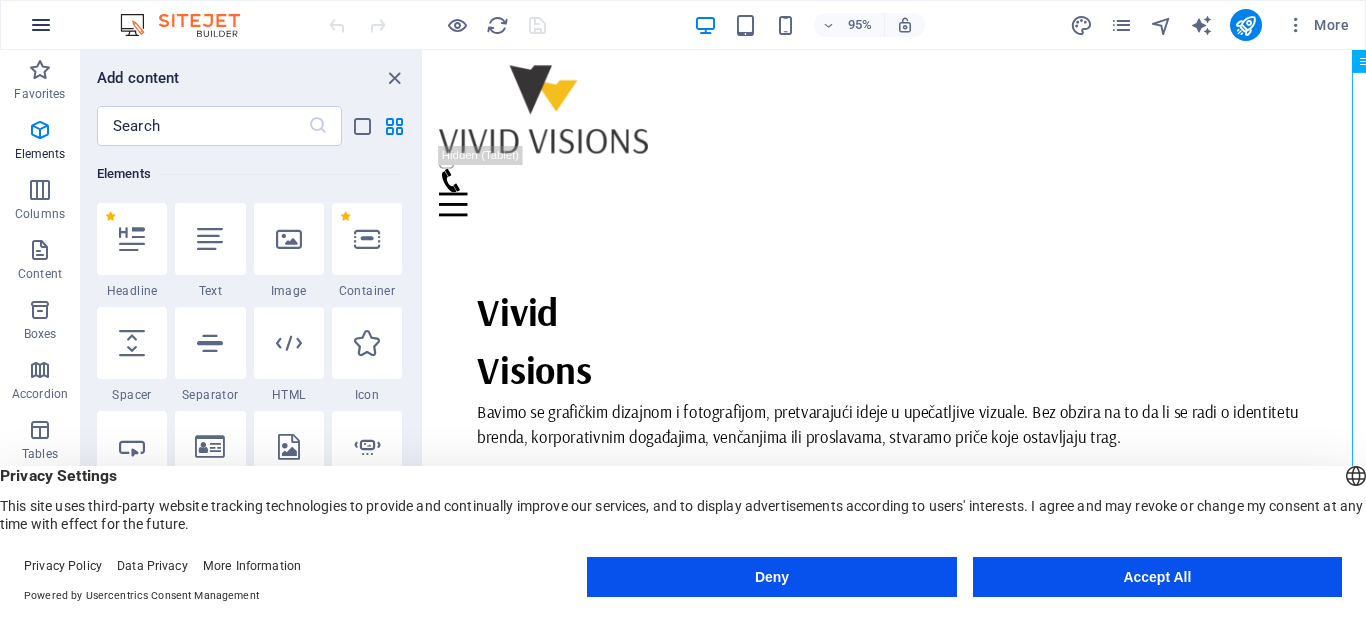 click at bounding box center [41, 25] 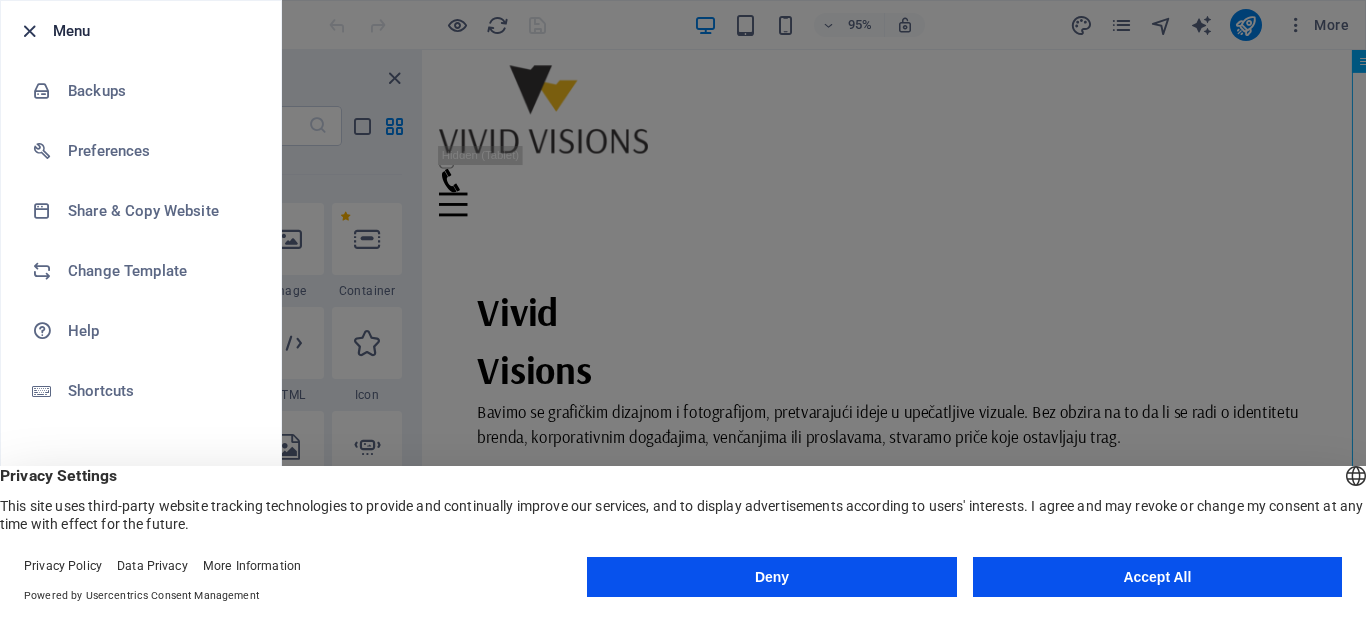 click at bounding box center (29, 31) 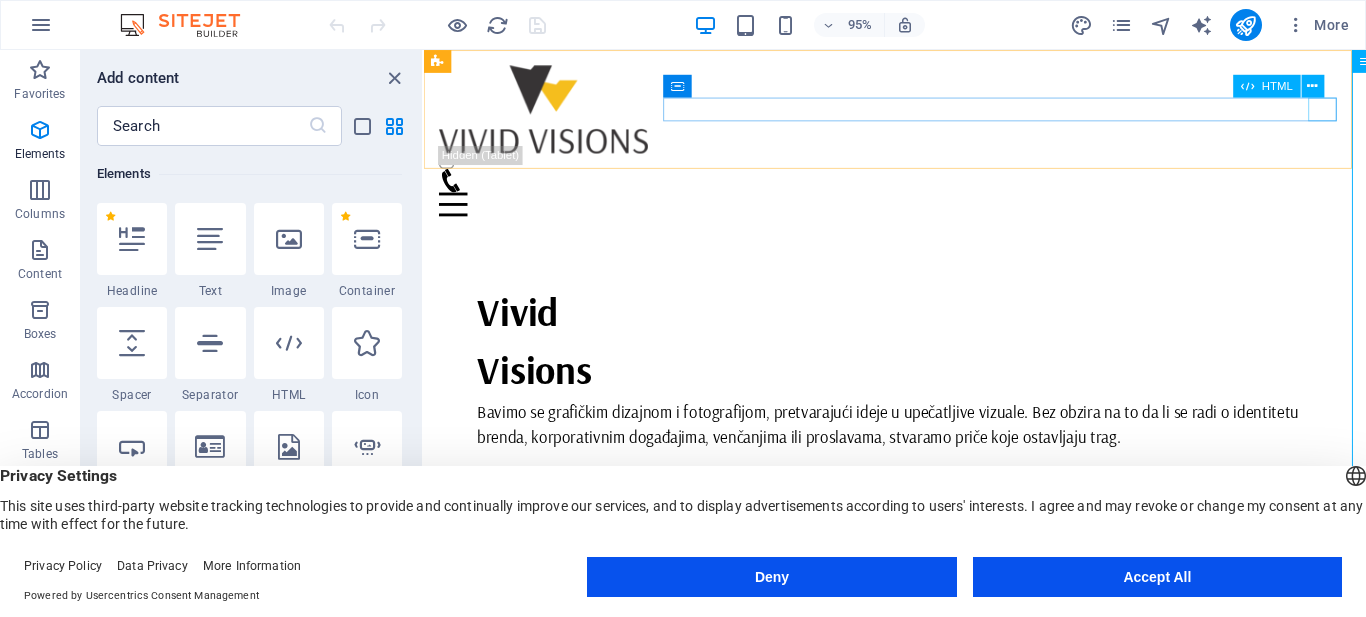 click at bounding box center (920, 212) 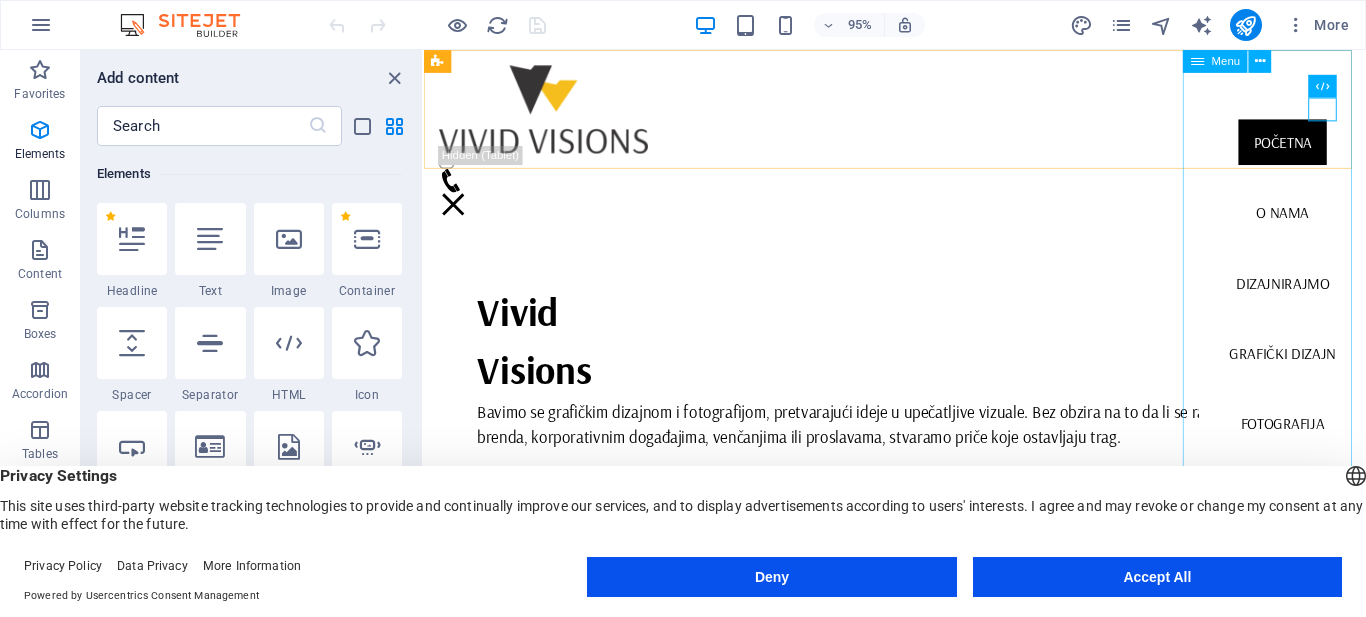 click on "POČETNA O NAMA DIZAJNIRAJMO Grafički dizajn Fotografija KONTAKT" at bounding box center [1328, 331] 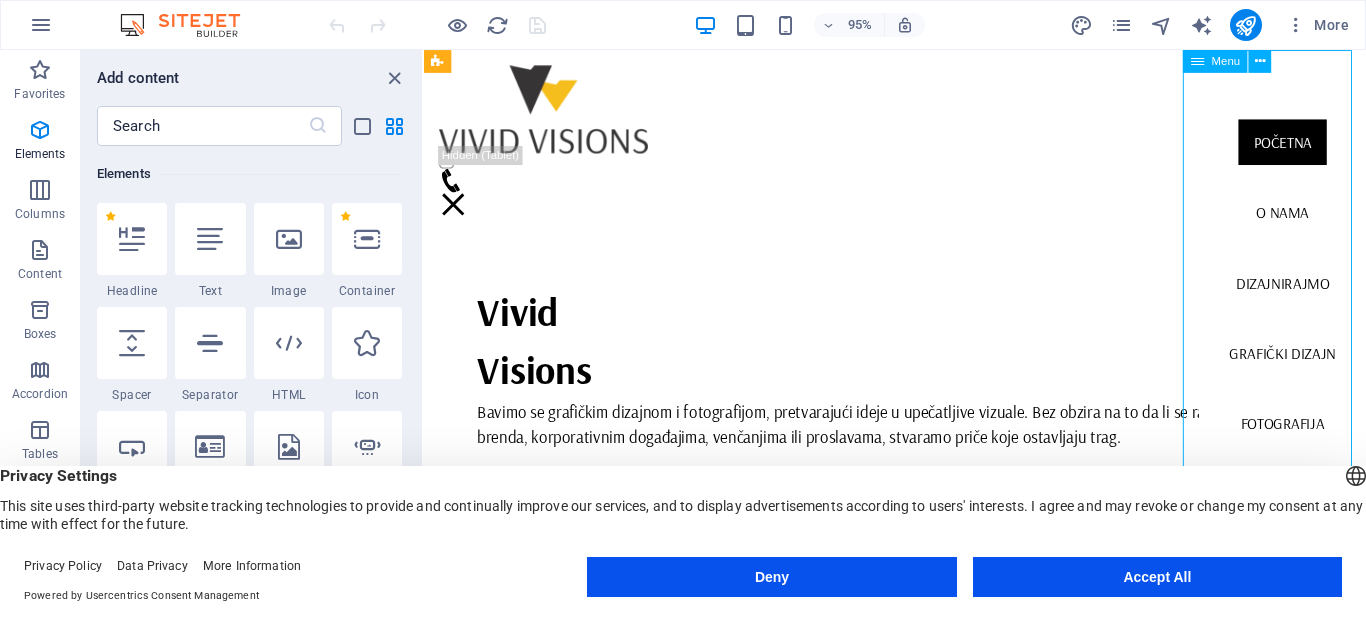 click on "POČETNA O NAMA DIZAJNIRAJMO Grafički dizajn Fotografija KONTAKT" at bounding box center [1328, 331] 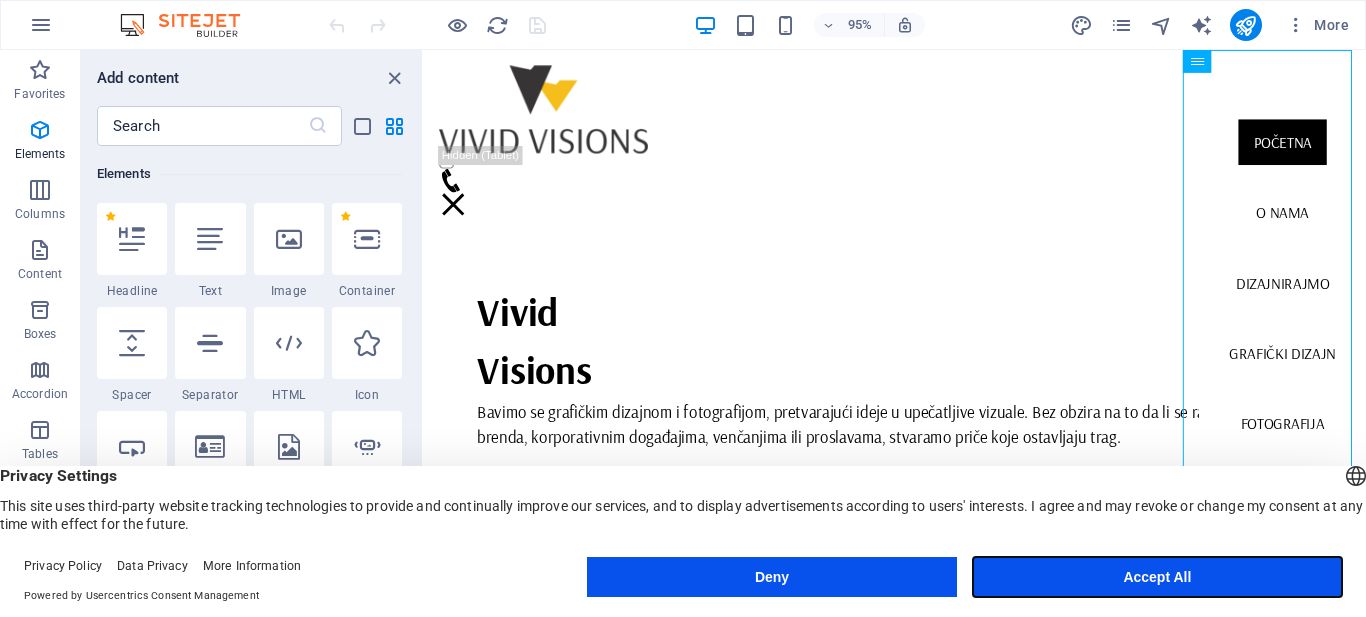click on "Accept All" at bounding box center (1157, 577) 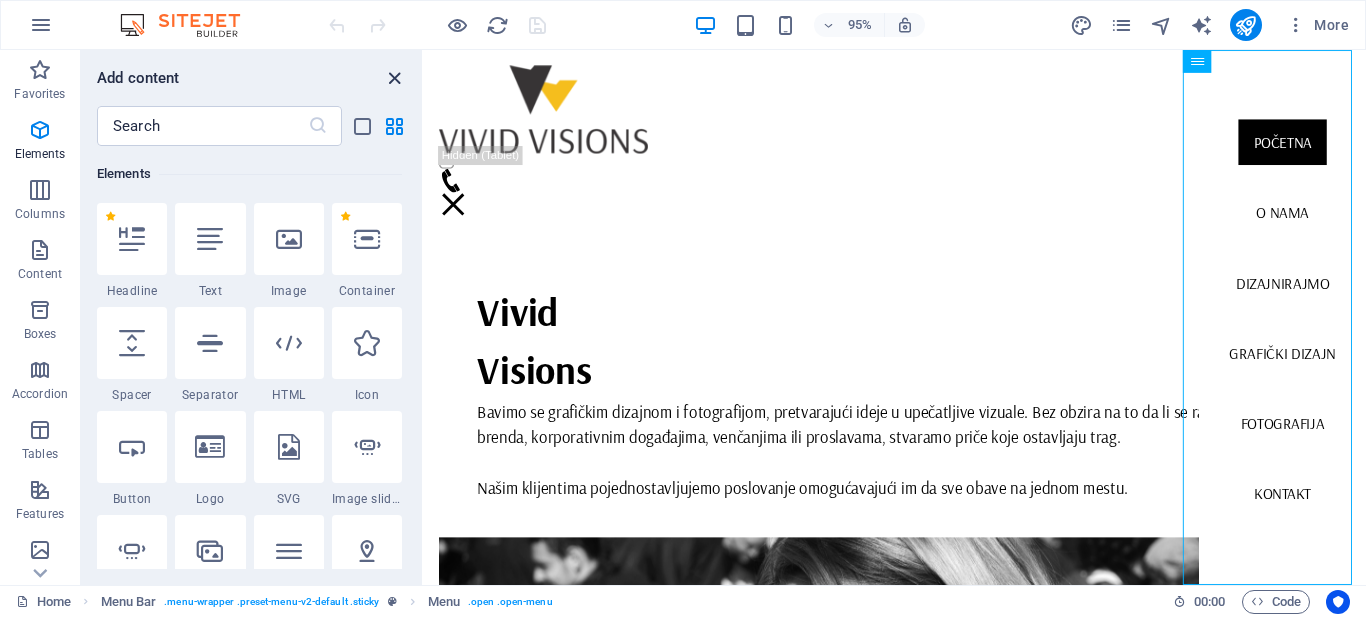click at bounding box center (394, 78) 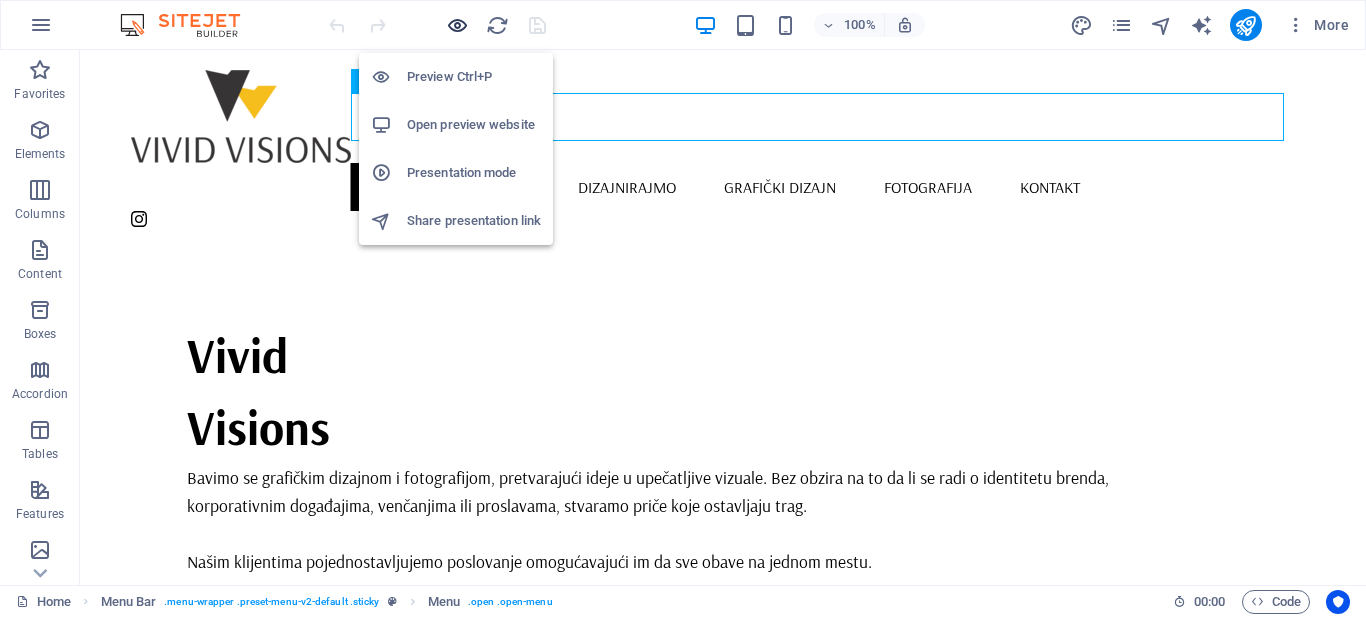 click at bounding box center (457, 25) 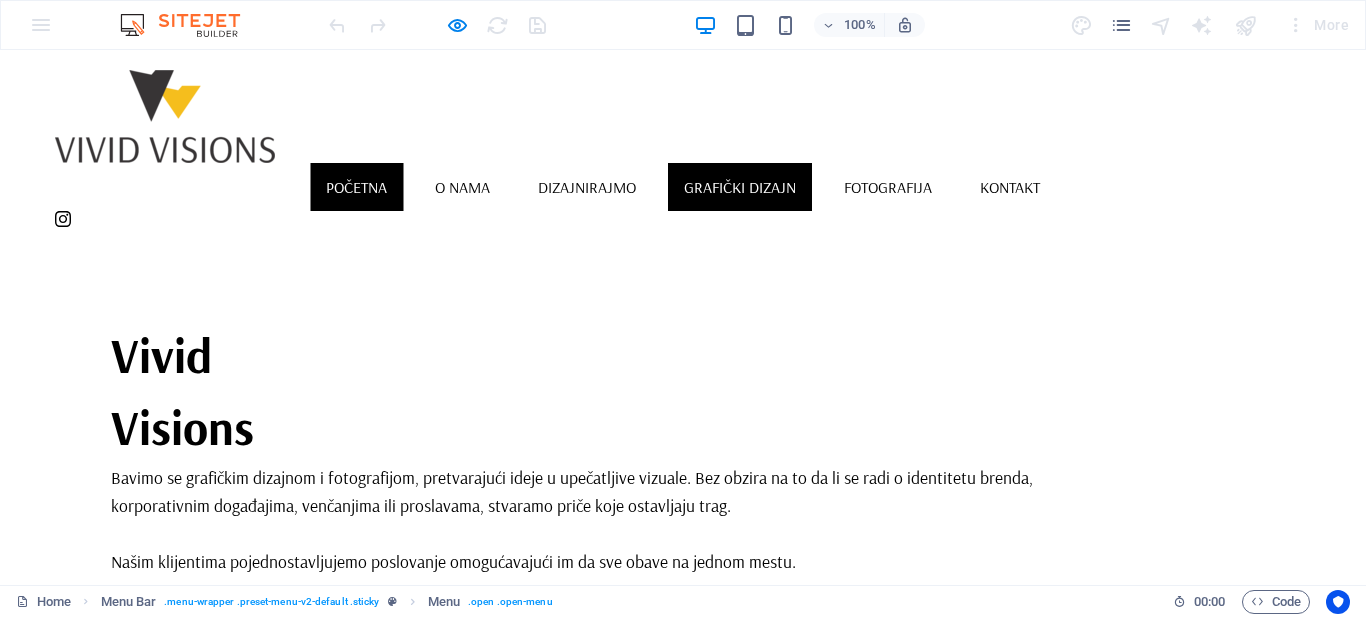 click on "Grafički dizajn" at bounding box center (740, 187) 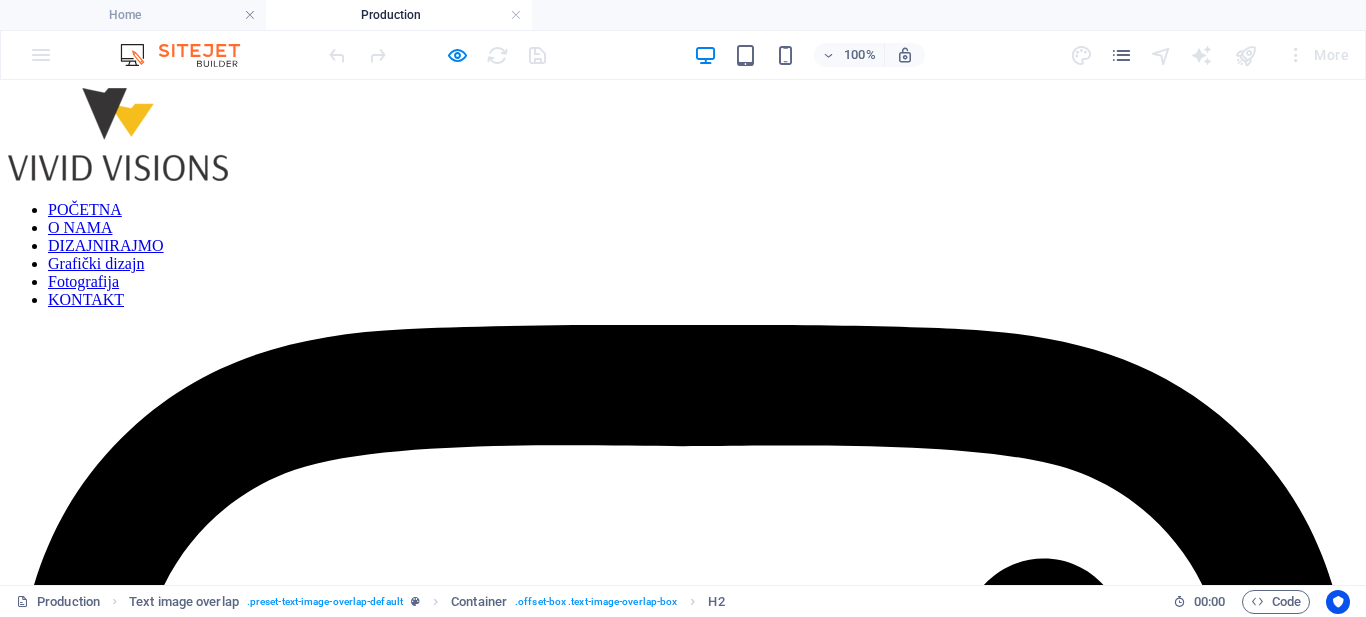 scroll, scrollTop: 0, scrollLeft: 0, axis: both 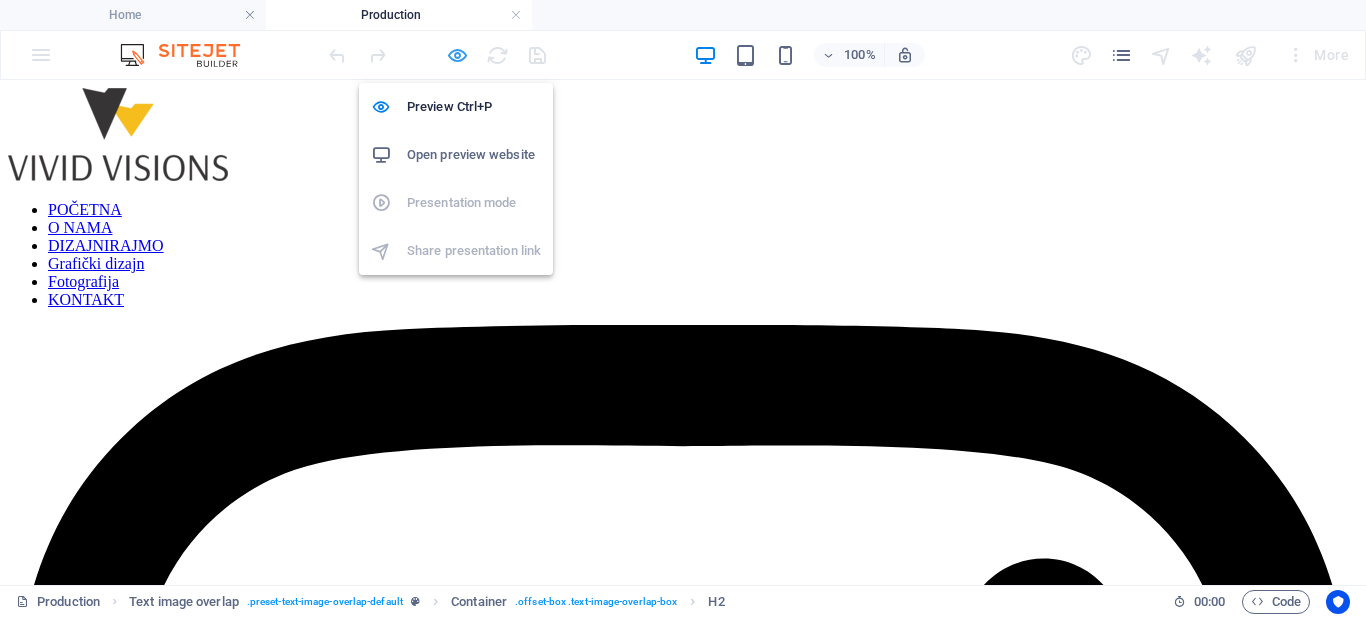 click at bounding box center (457, 55) 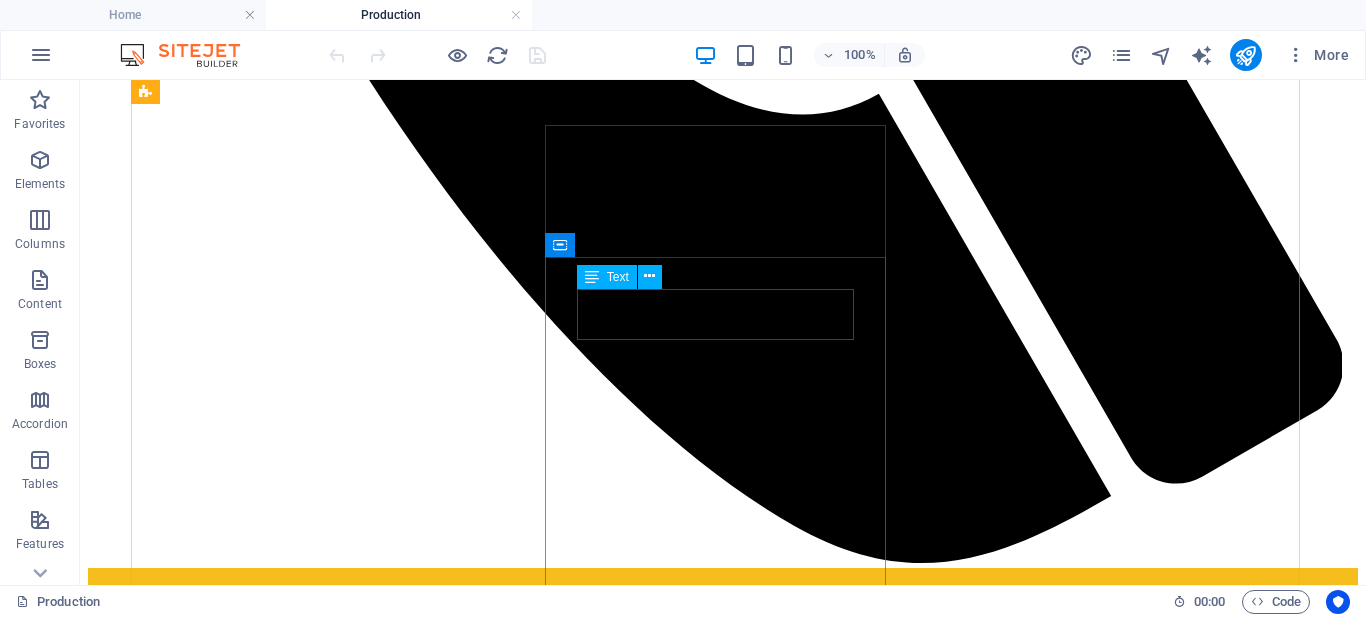 scroll, scrollTop: 2200, scrollLeft: 0, axis: vertical 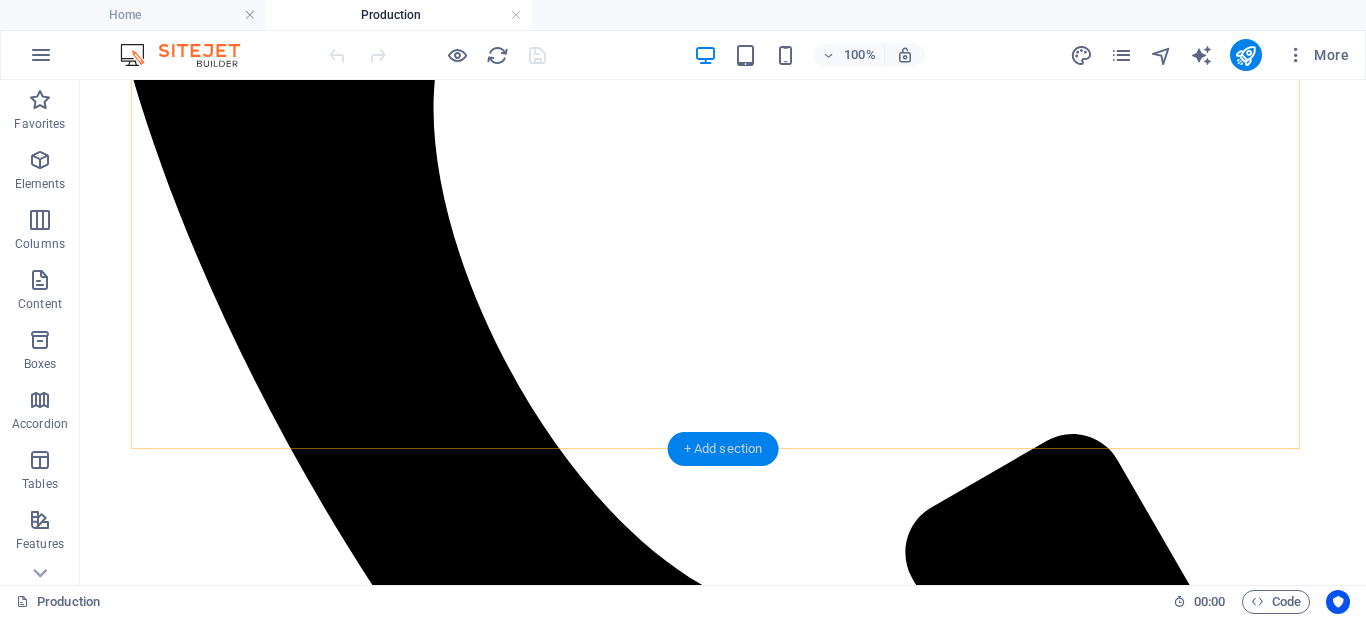 click on "+ Add section" at bounding box center [723, 449] 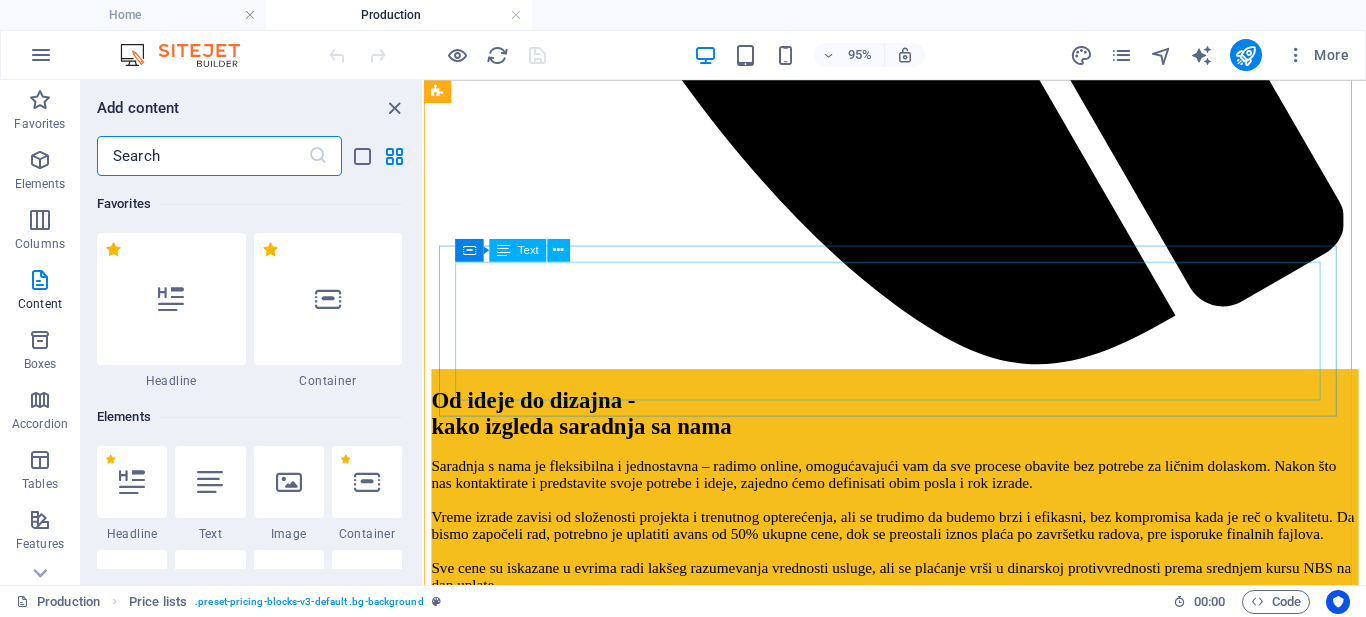 scroll, scrollTop: 2166, scrollLeft: 0, axis: vertical 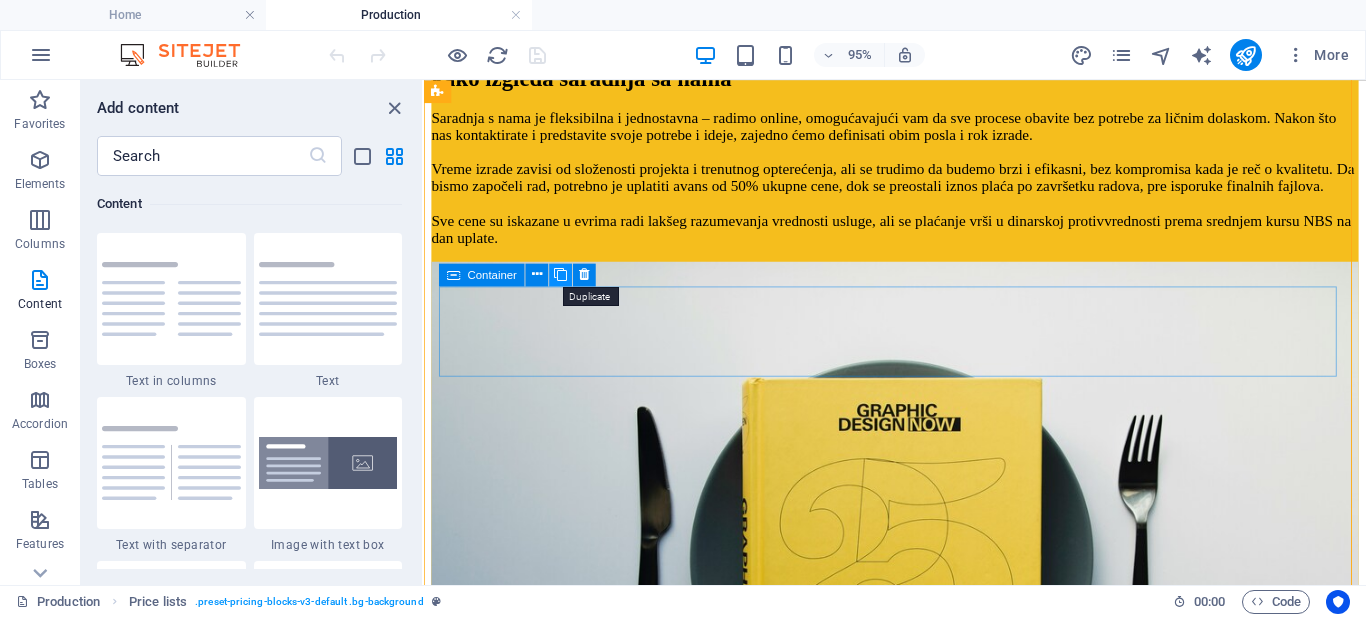 click at bounding box center [560, 274] 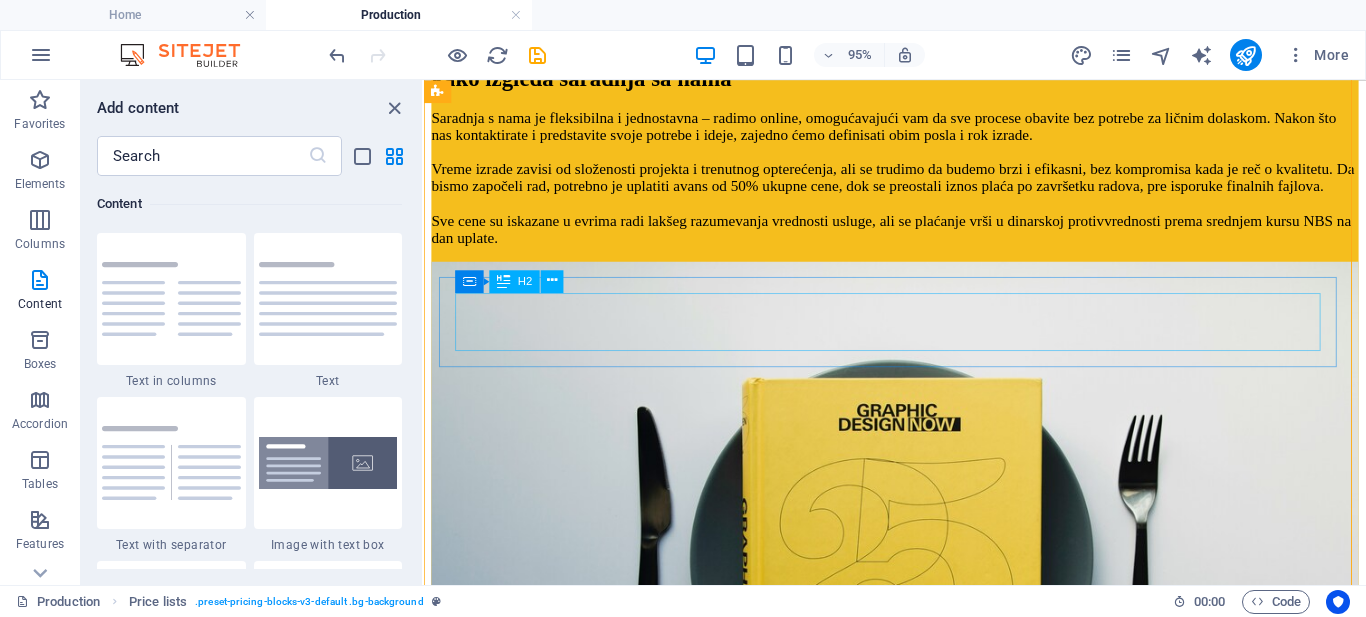 scroll, scrollTop: 2866, scrollLeft: 0, axis: vertical 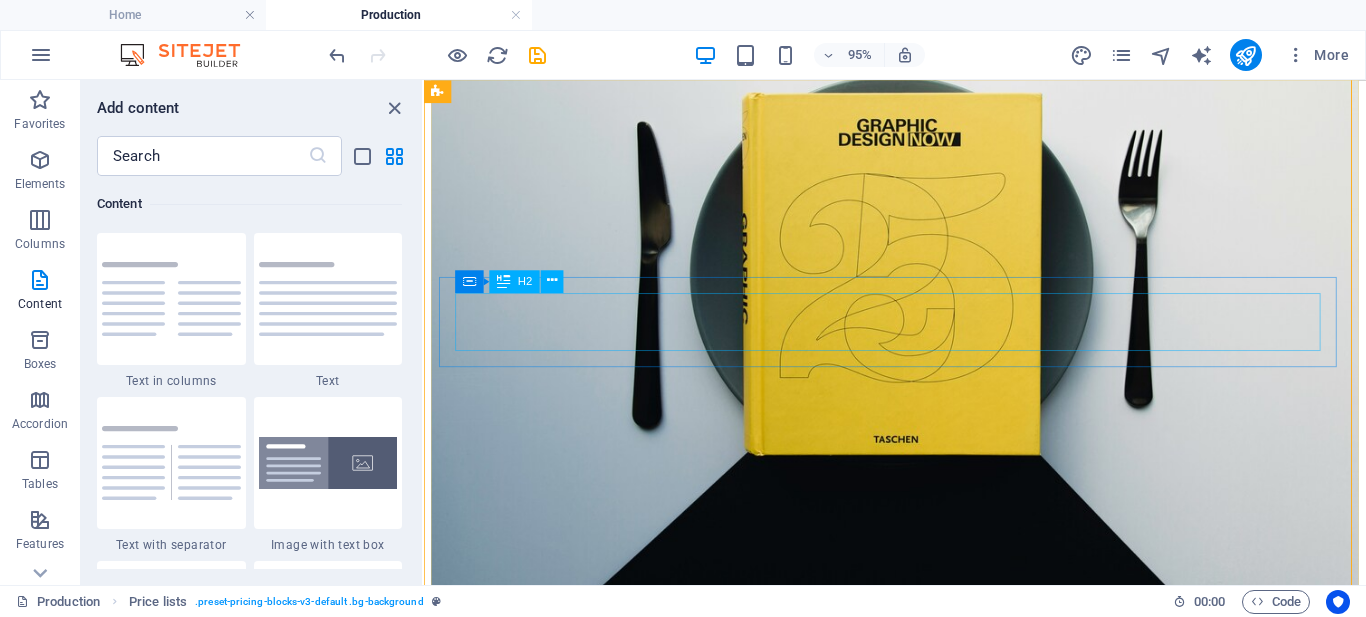 click on "Pozivnice" at bounding box center (920, 1645) 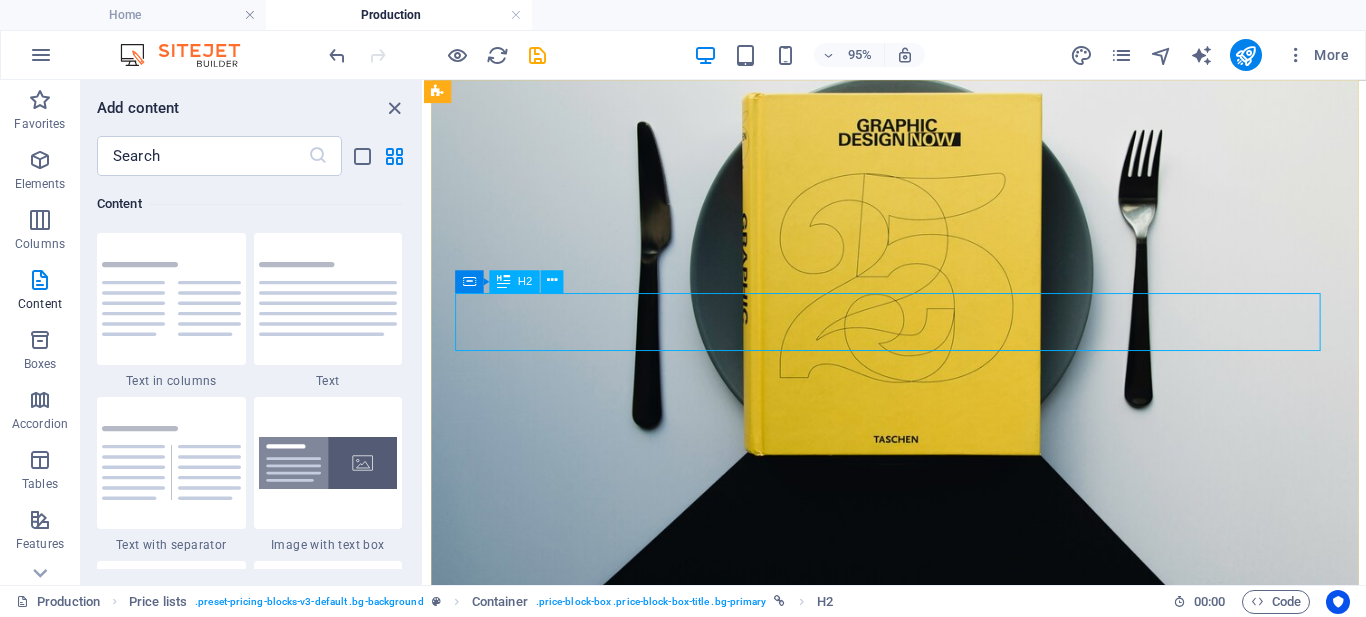 click on "Pozivnice" at bounding box center [920, 1645] 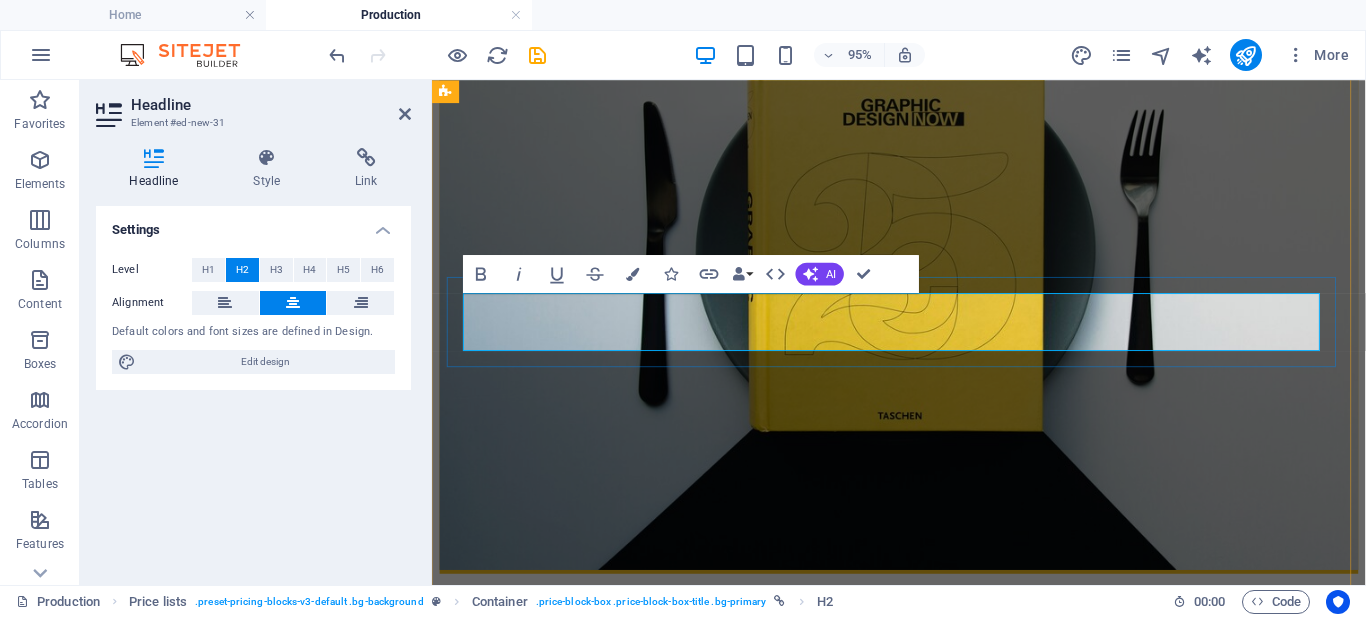 type 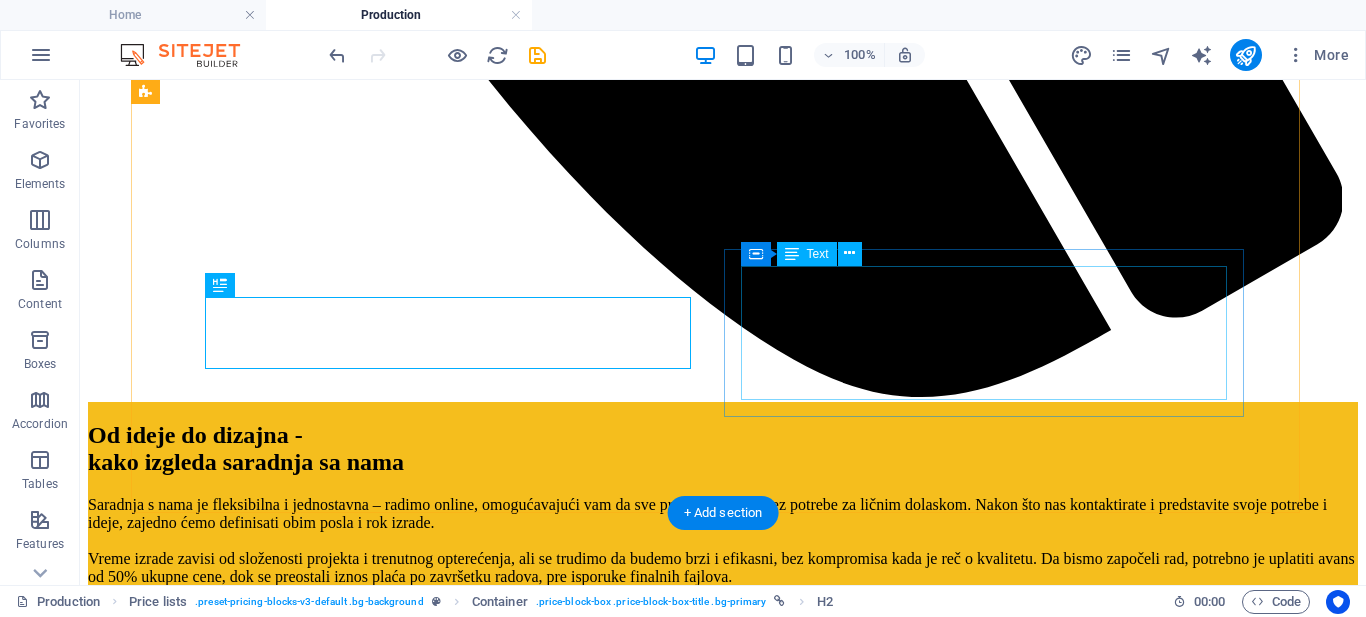 scroll, scrollTop: 2320, scrollLeft: 0, axis: vertical 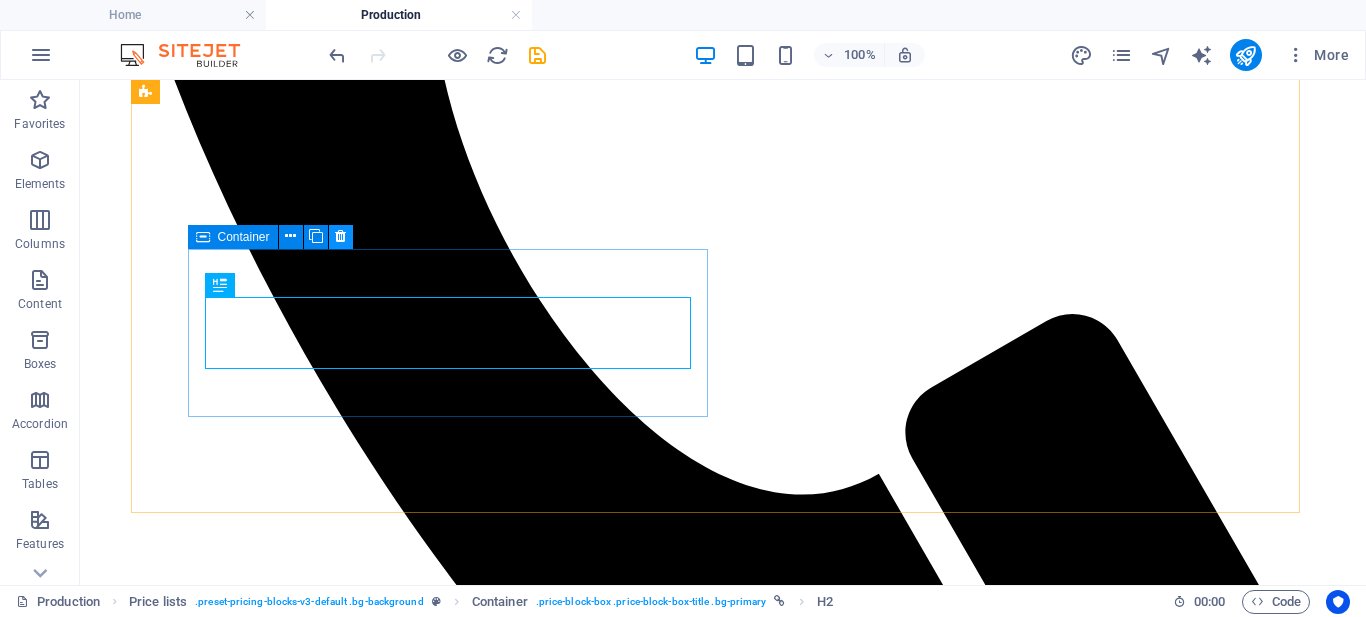 click at bounding box center [340, 236] 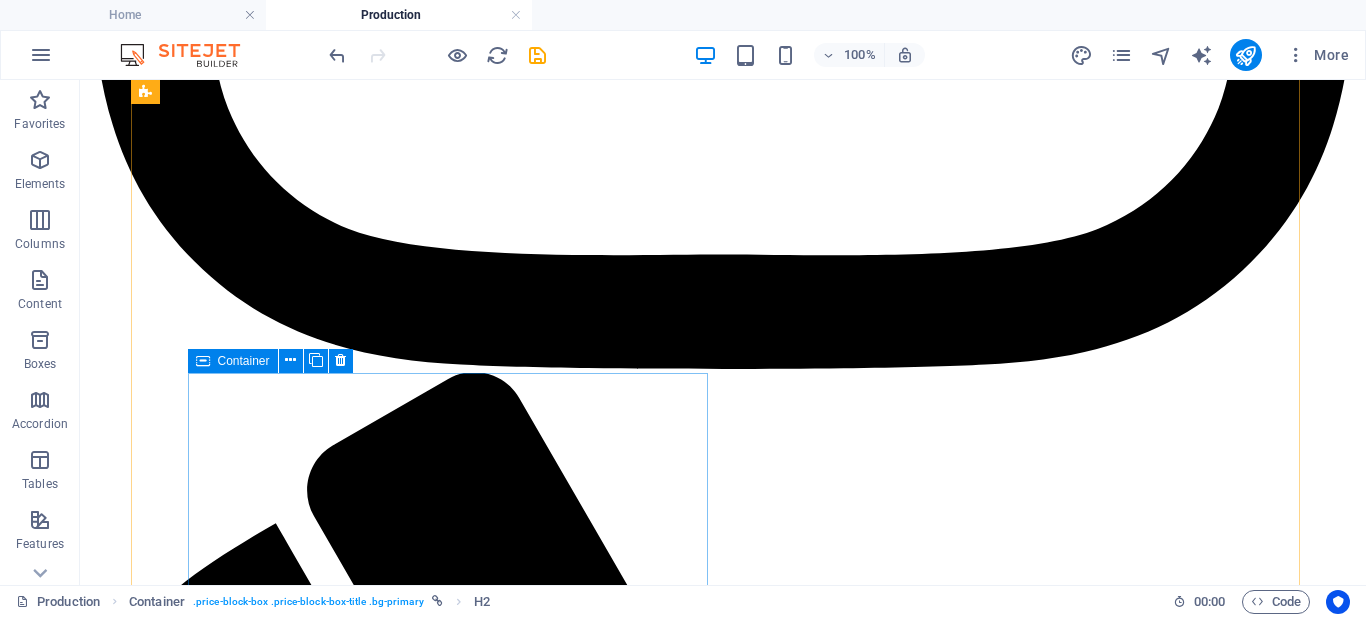 scroll, scrollTop: 1320, scrollLeft: 0, axis: vertical 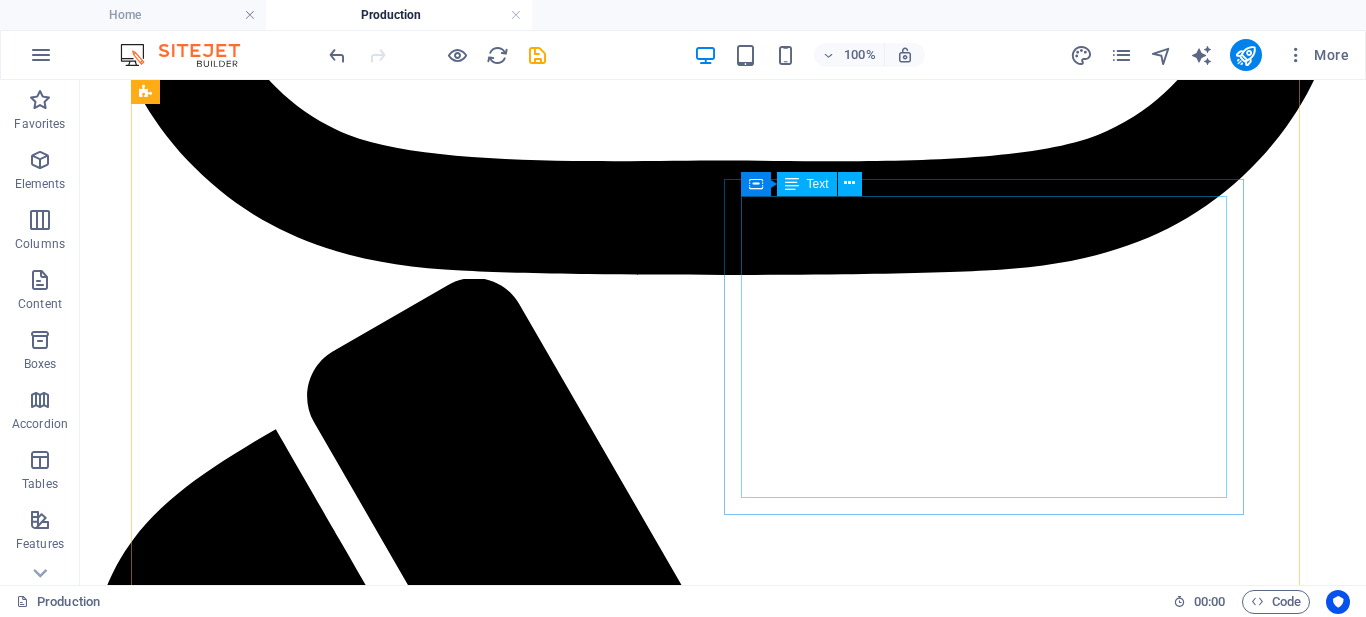 click on "Dizajn jednostranog flajera 50 € Dizajn obostranog flajera 70 € Dizajn brošure  (4-8 strana) 120 € Dizajn jednostavnog menija  (do 3 strane) 70 € Dizajn ilustrovanog menija 120 € Dizajn promo štanda 40 €" at bounding box center (723, 3440) 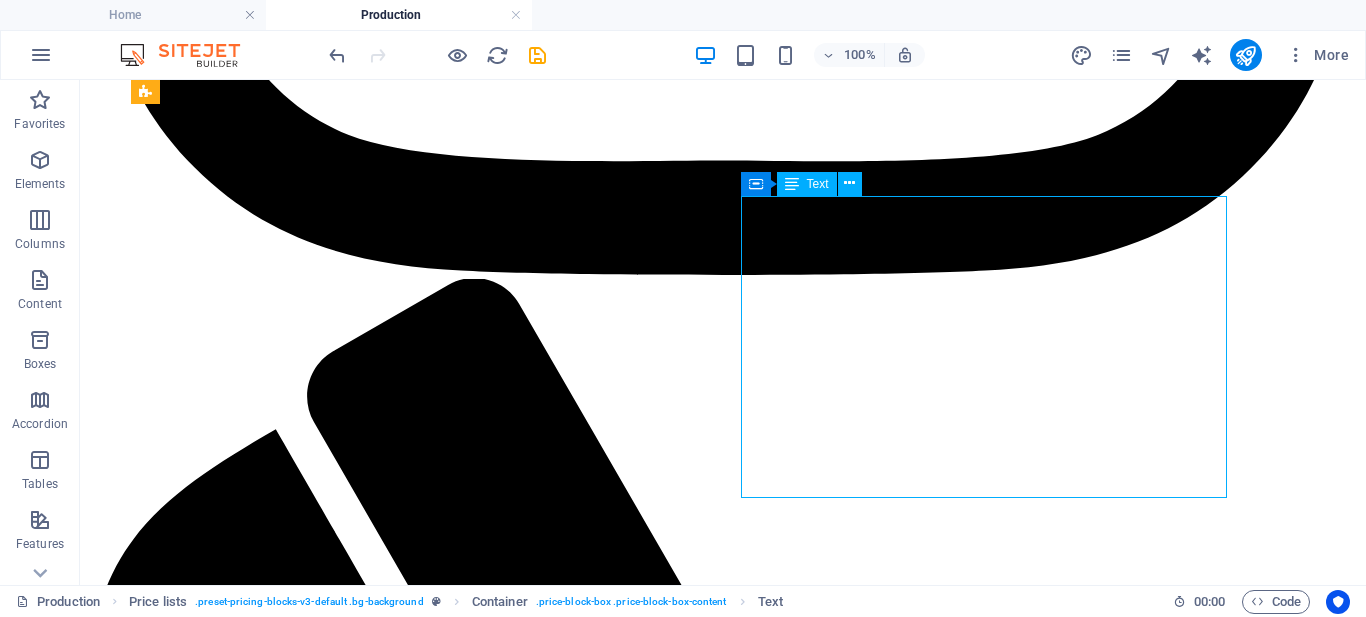 click on "Dizajn jednostranog flajera 50 € Dizajn obostranog flajera 70 € Dizajn brošure  (4-8 strana) 120 € Dizajn jednostavnog menija  (do 3 strane) 70 € Dizajn ilustrovanog menija 120 € Dizajn promo štanda 40 €" at bounding box center (723, 3440) 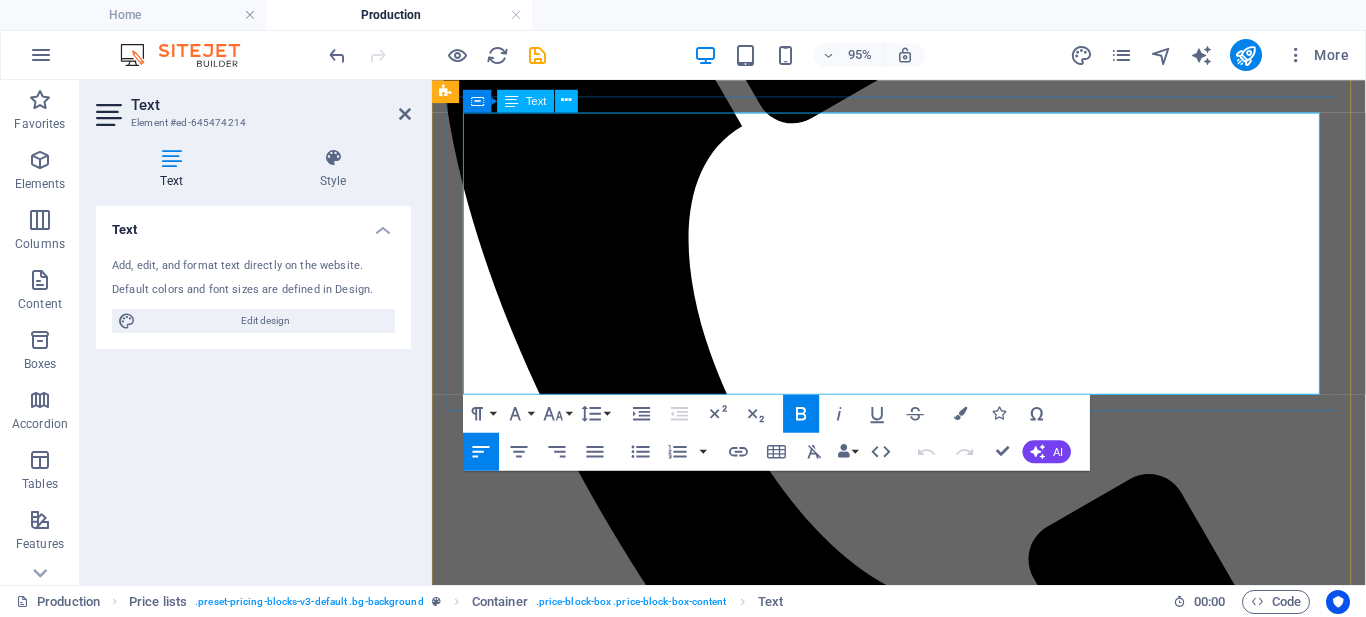 scroll, scrollTop: 1608, scrollLeft: 0, axis: vertical 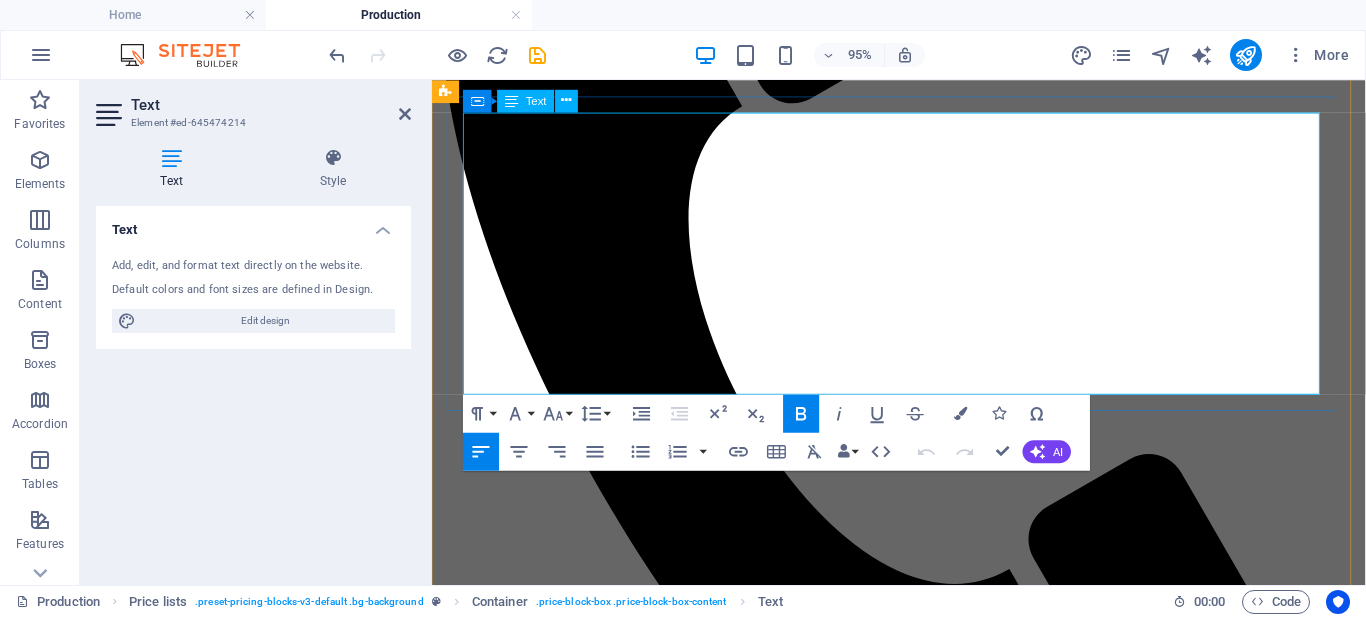 click on "Dizajn promo štanda" at bounding box center (580, 2339) 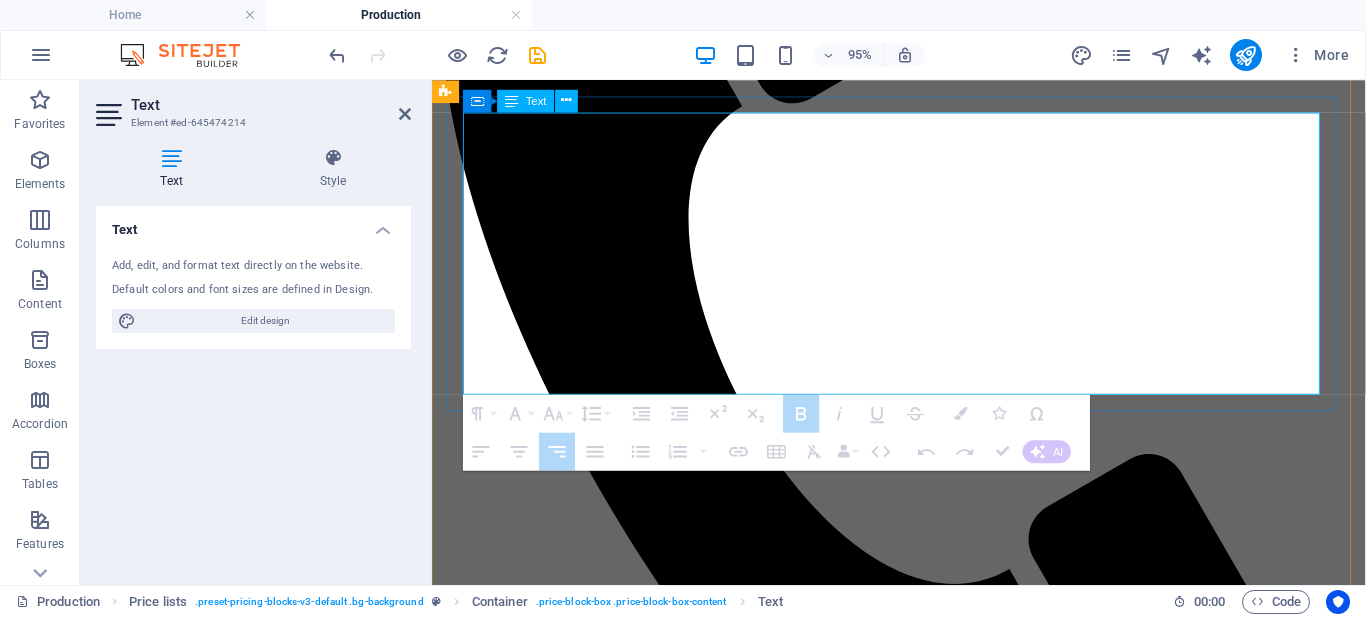 drag, startPoint x: 1295, startPoint y: 388, endPoint x: 876, endPoint y: 389, distance: 419.0012 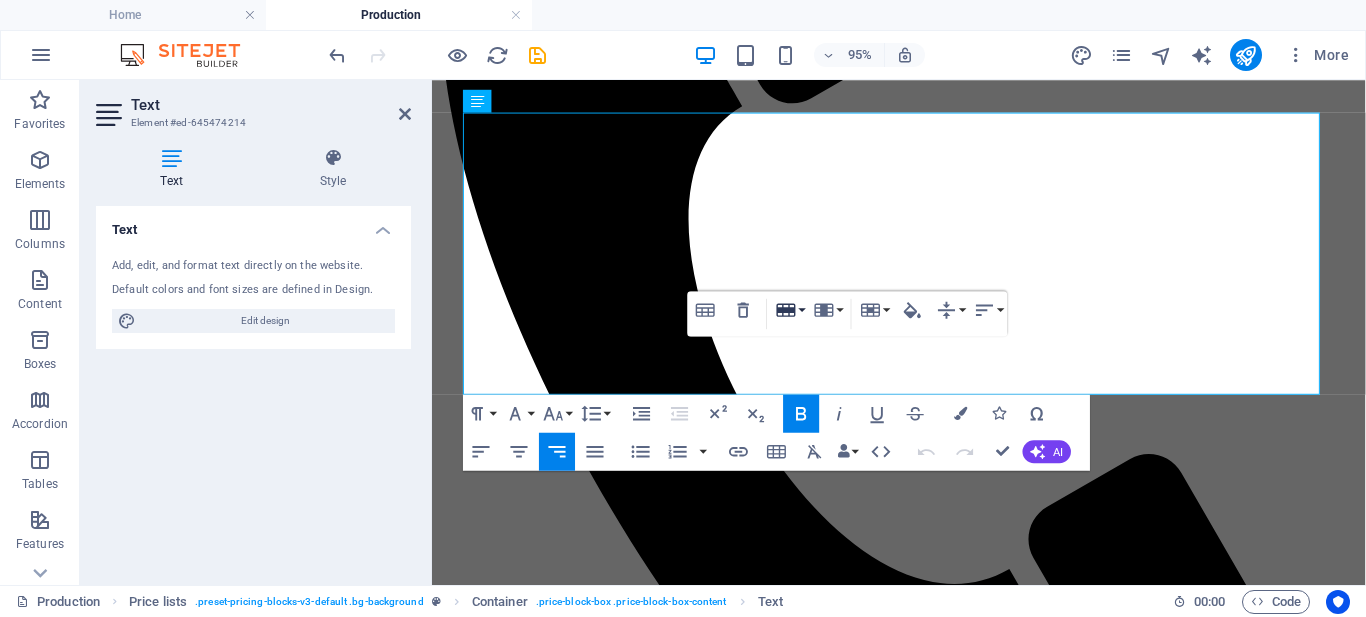 click on "Row" at bounding box center [790, 310] 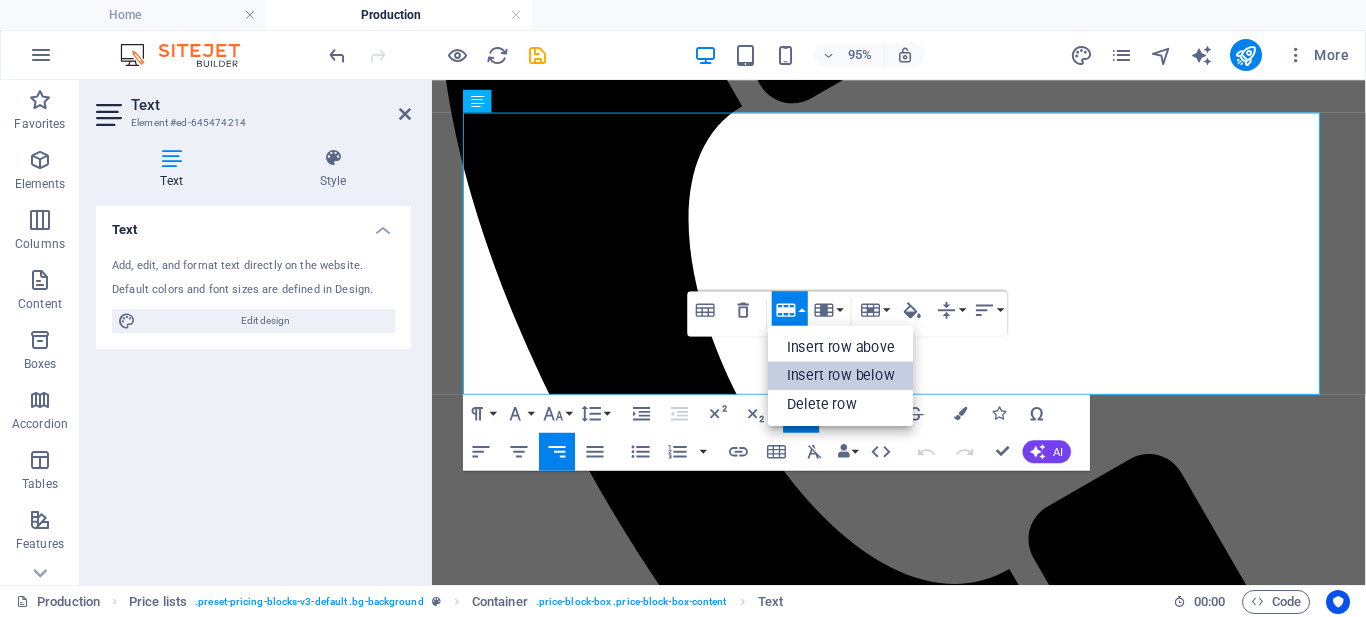click on "Insert row below" at bounding box center [841, 375] 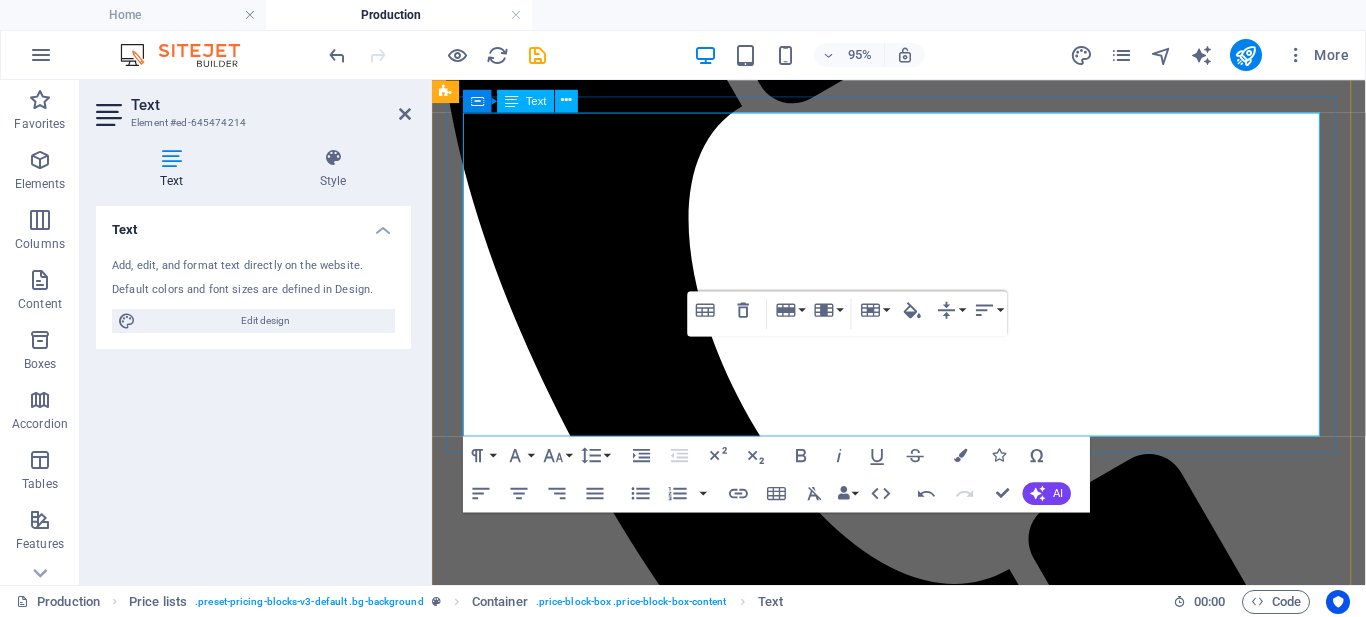 click at bounding box center [580, 2363] 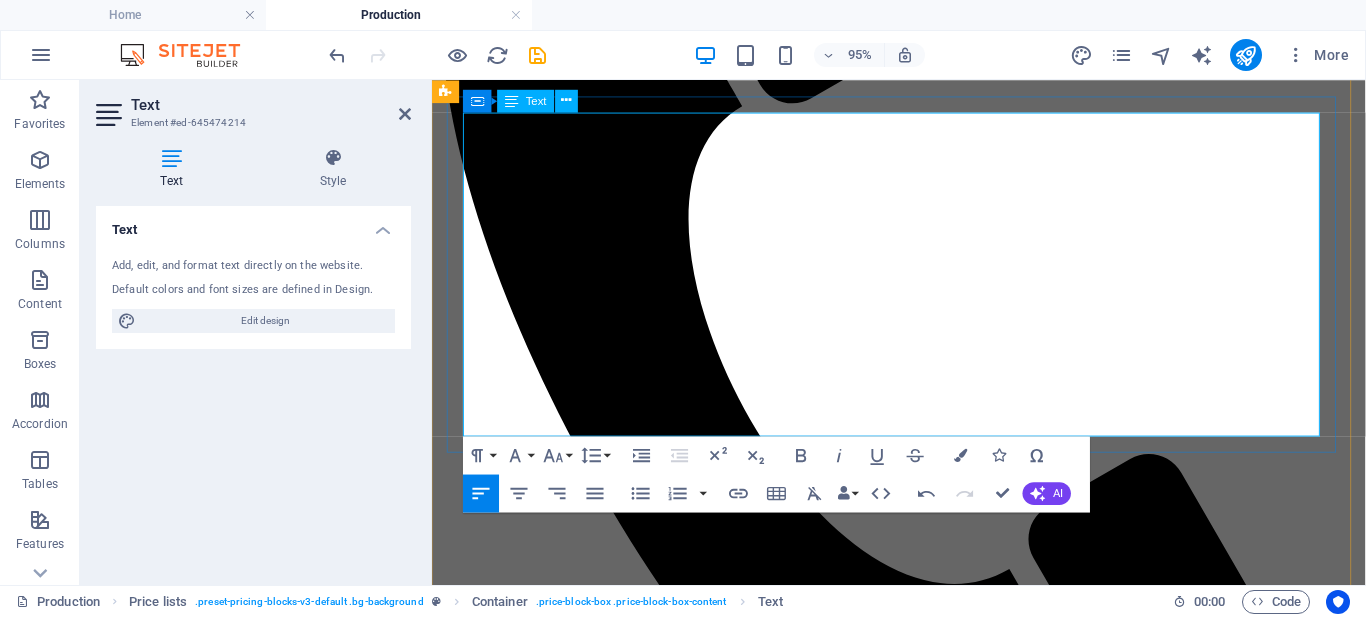 type 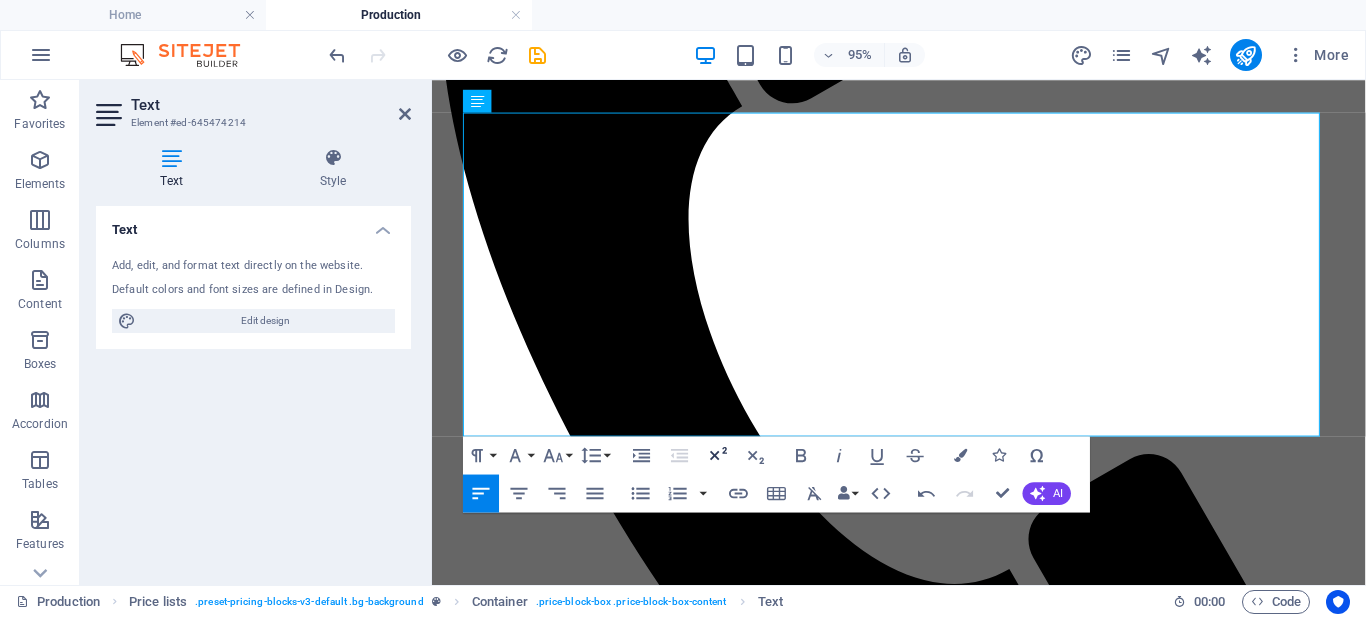 click on "Superscript" at bounding box center [718, 455] 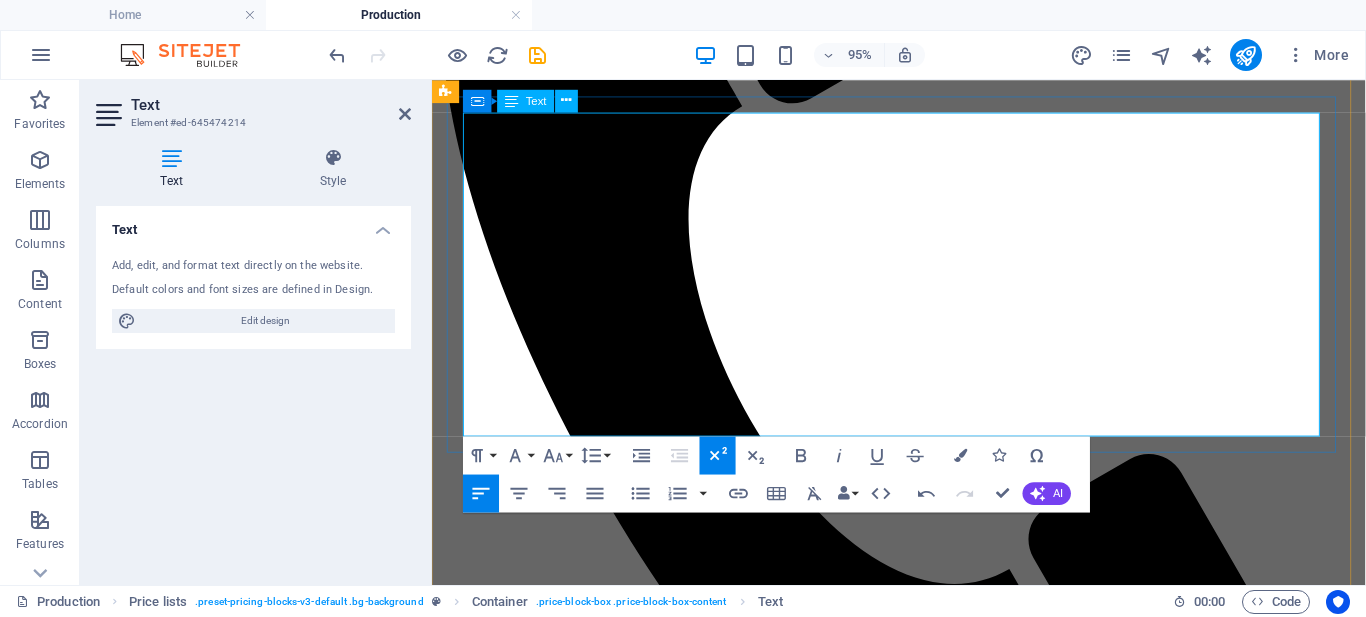 click on "Dizajn reklame do 2m 2" at bounding box center (580, 2365) 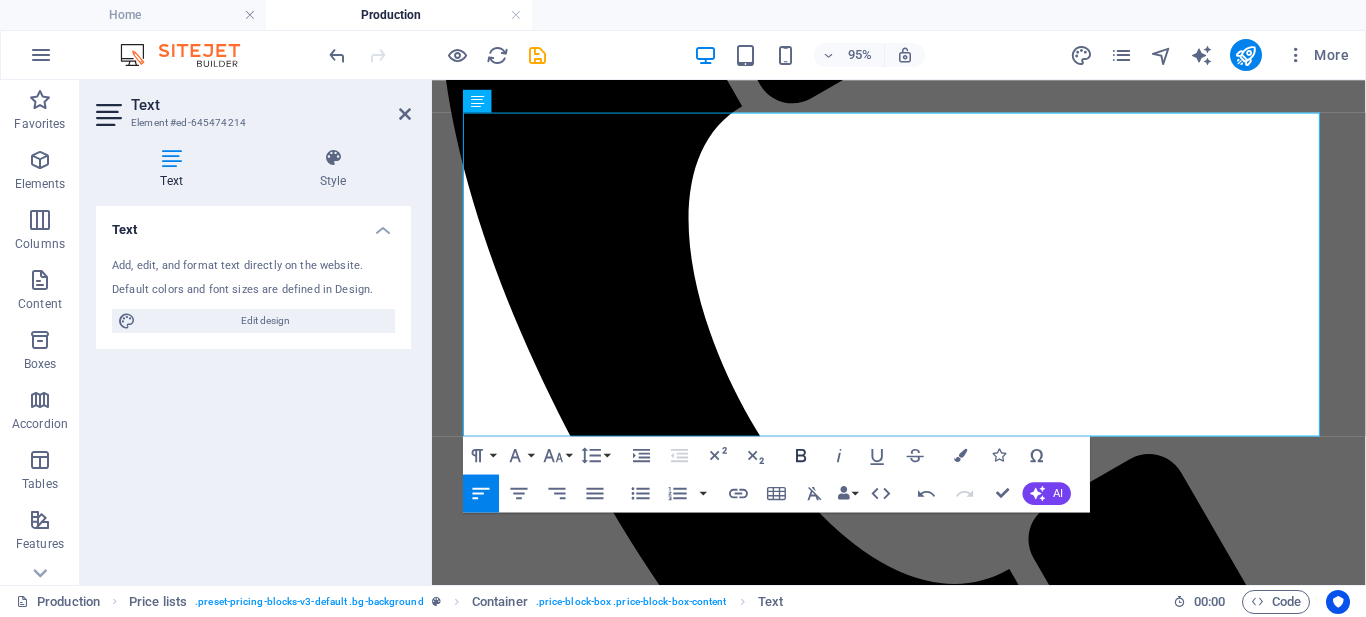 click 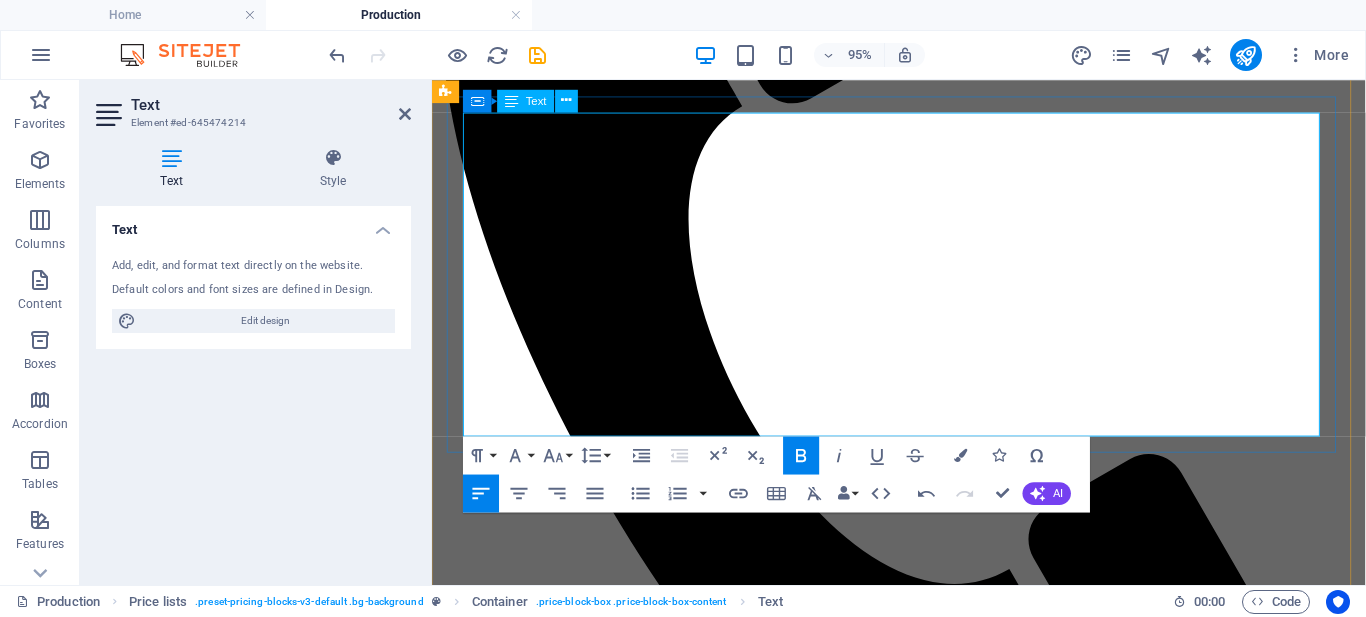 click at bounding box center [740, 2365] 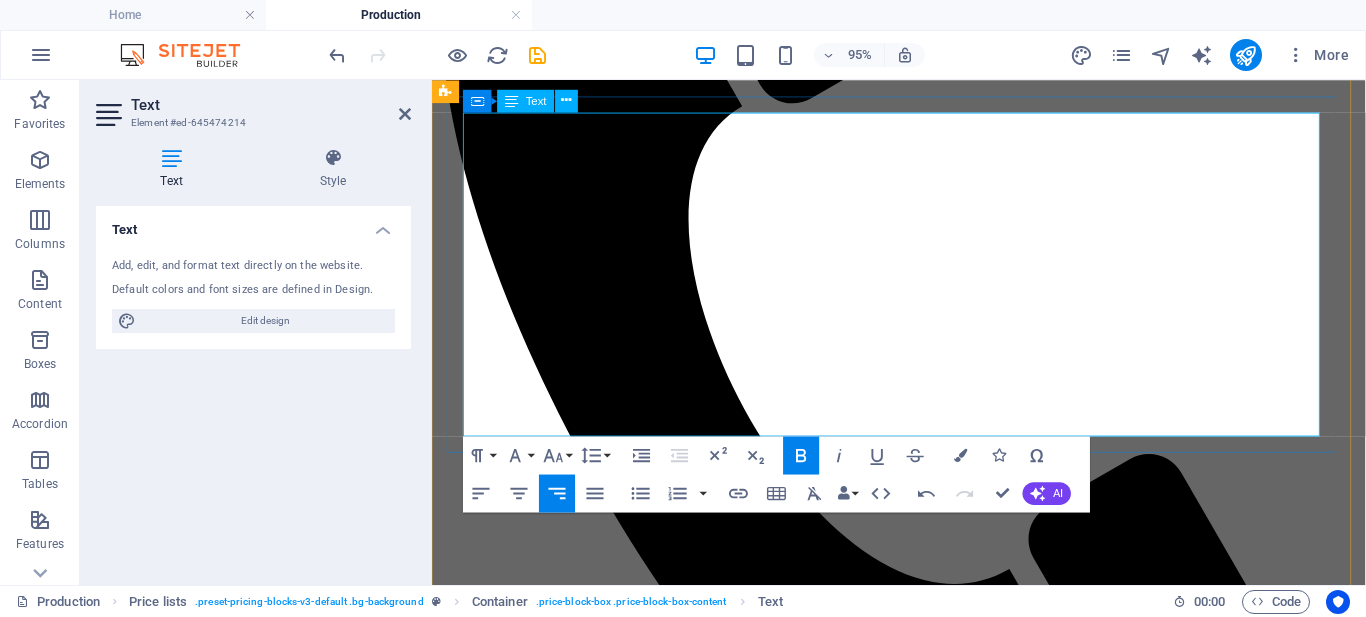 click on "40 €" at bounding box center (744, 2338) 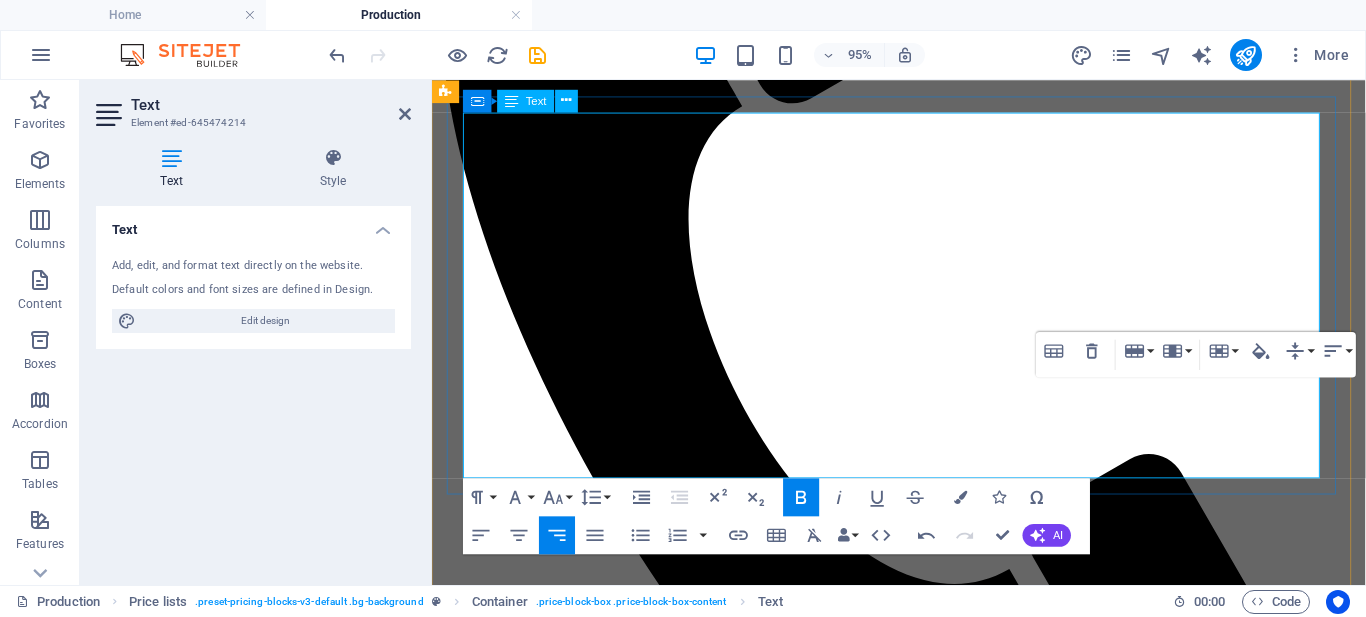 click on "od 35  ​" at bounding box center (740, 2376) 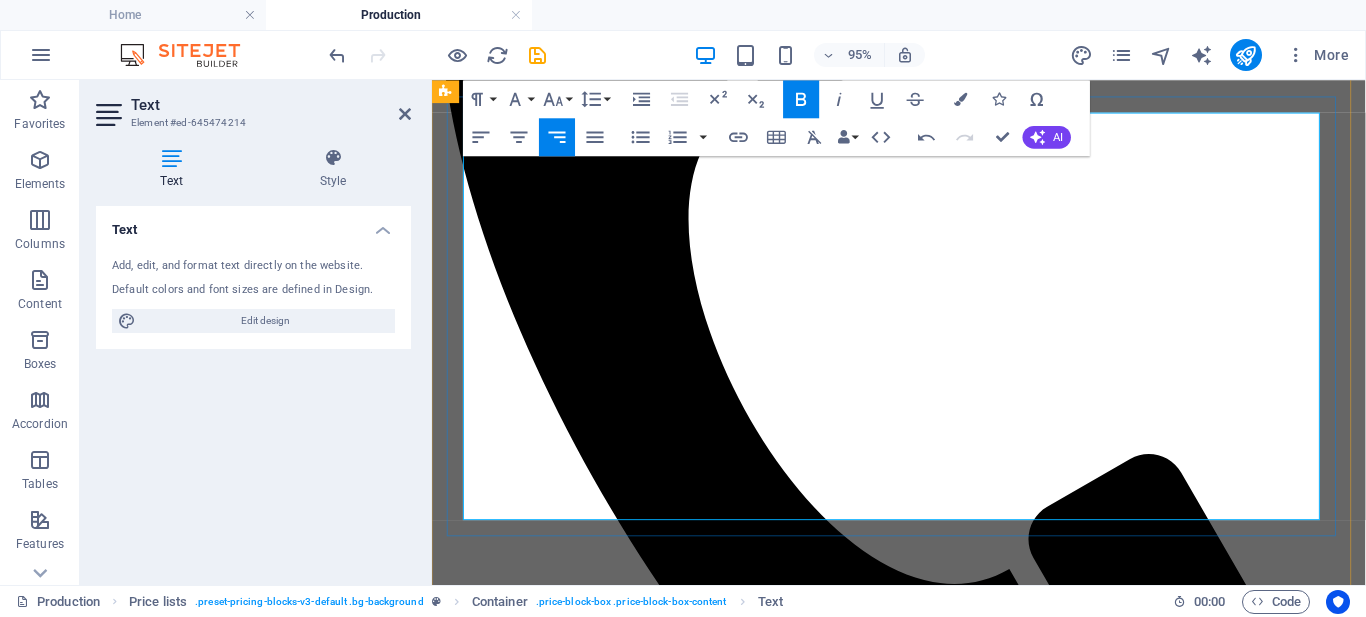 drag, startPoint x: 1293, startPoint y: 528, endPoint x: 1275, endPoint y: 472, distance: 58.821766 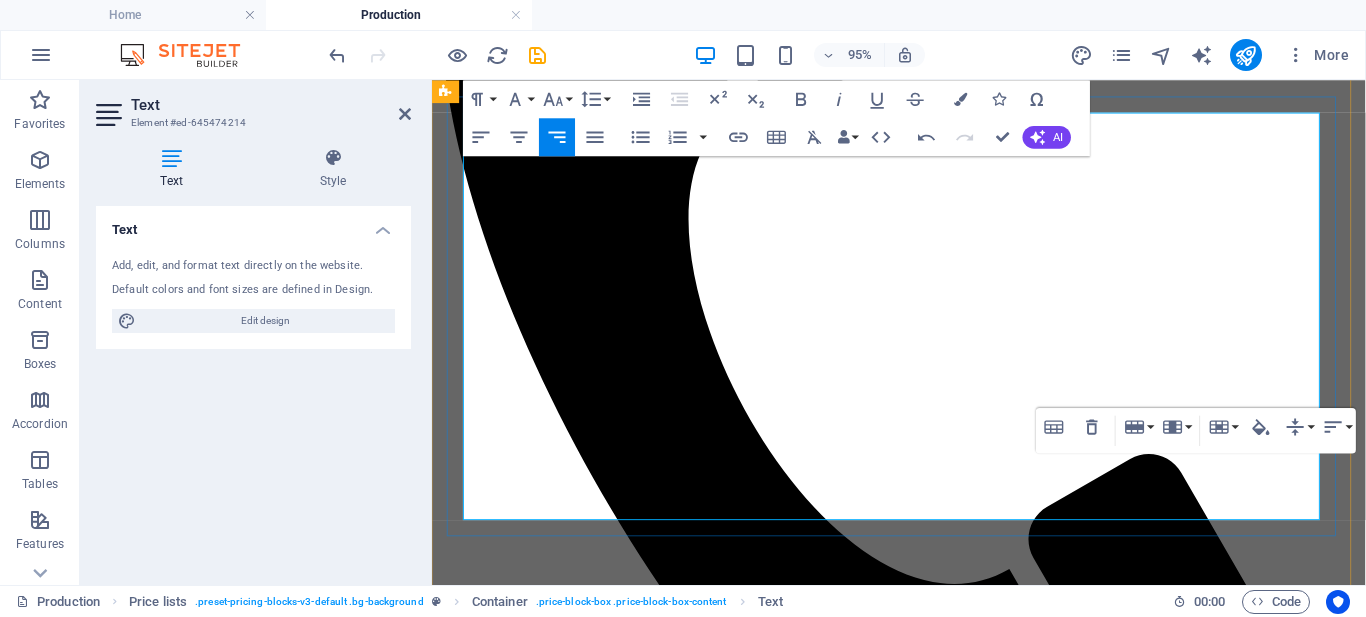 drag, startPoint x: 1340, startPoint y: 510, endPoint x: 1325, endPoint y: 476, distance: 37.161808 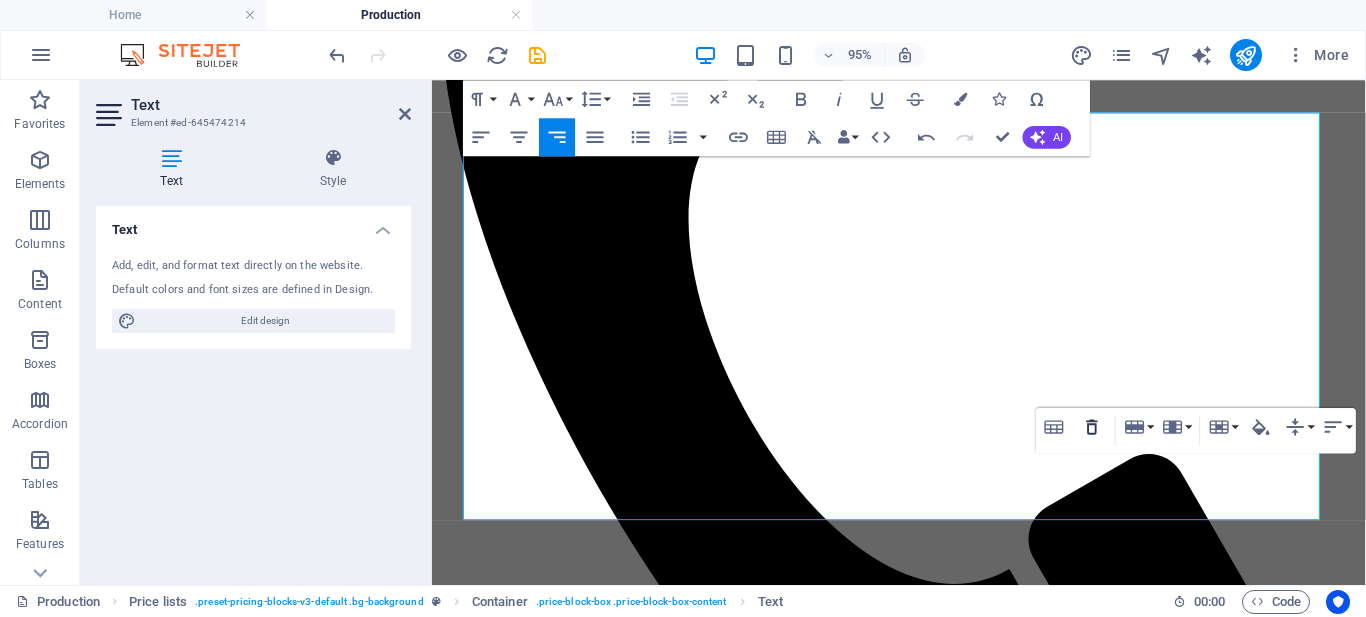 click 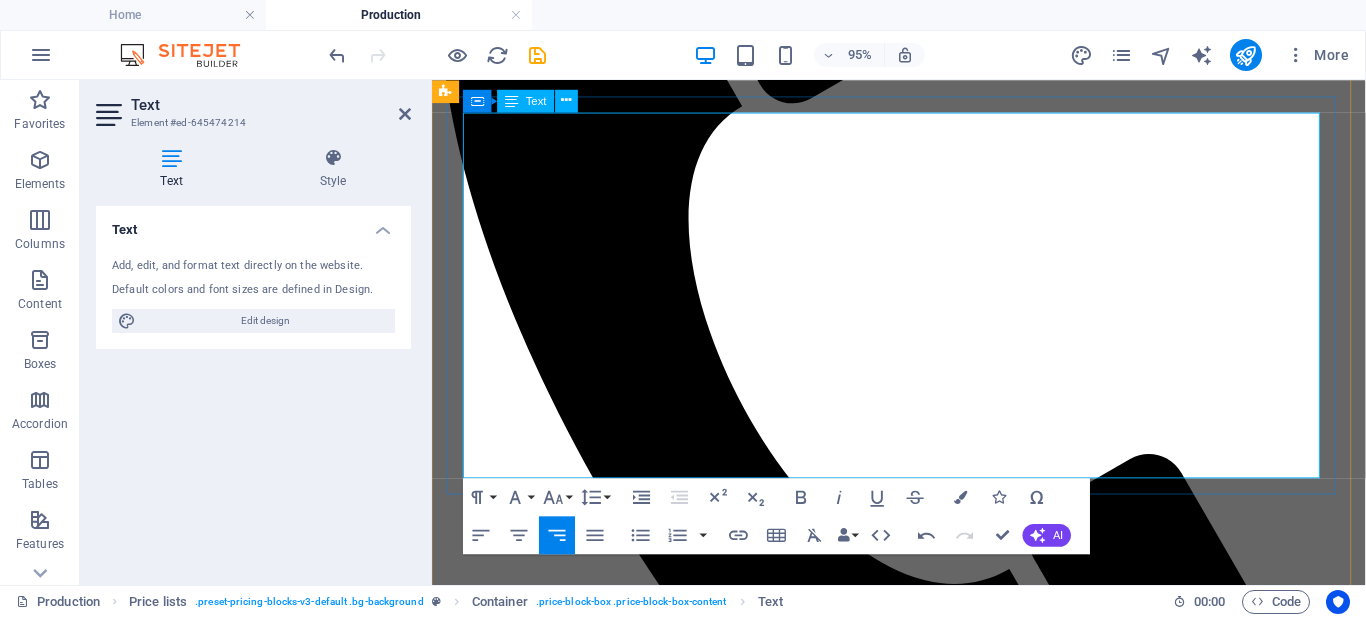 click at bounding box center [726, 2385] 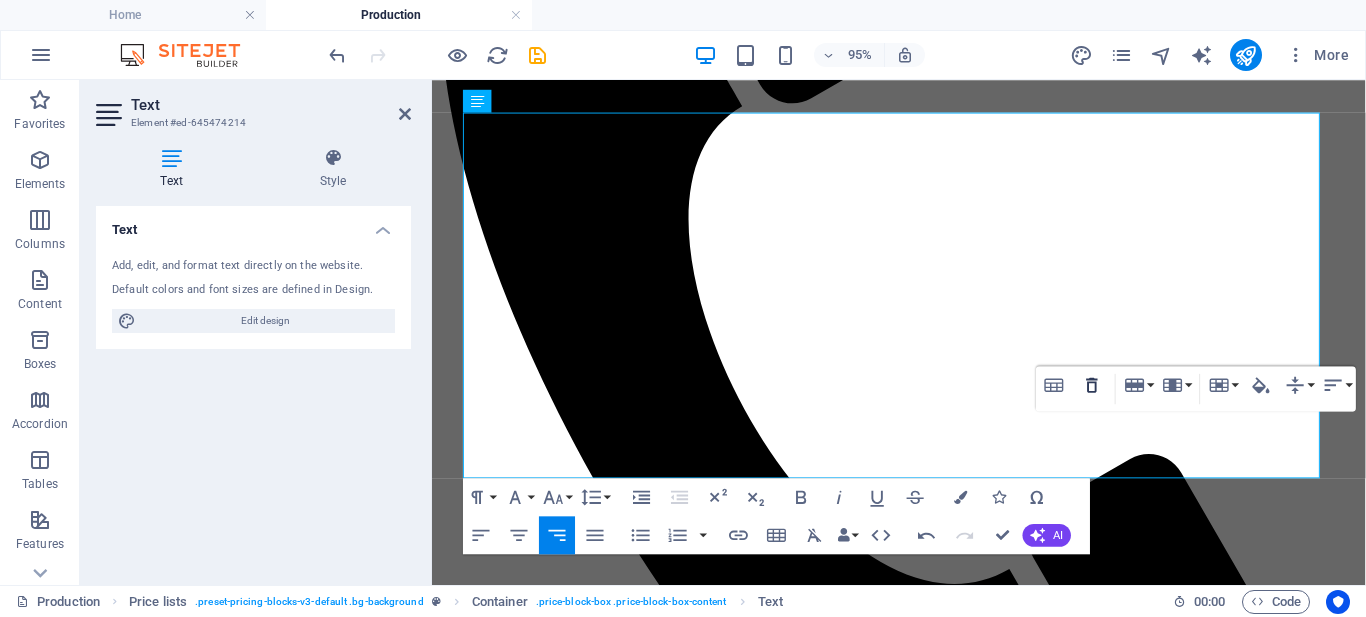 drag, startPoint x: 1094, startPoint y: 384, endPoint x: 770, endPoint y: 333, distance: 327.98932 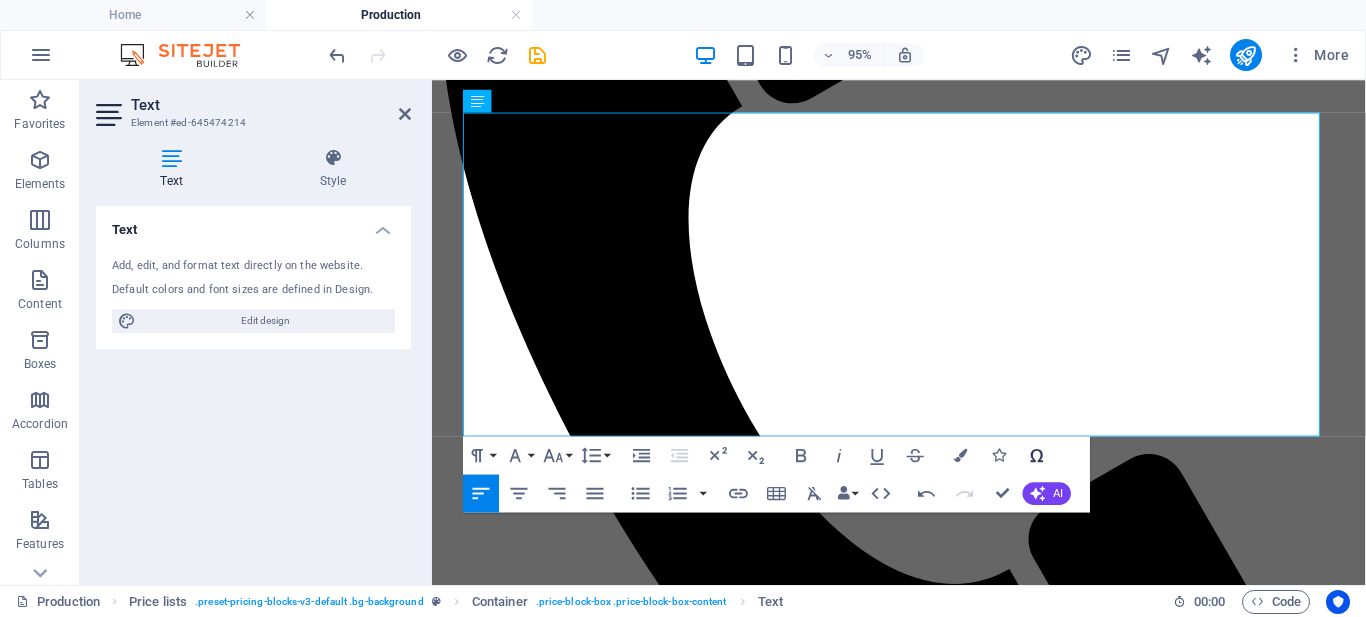 click 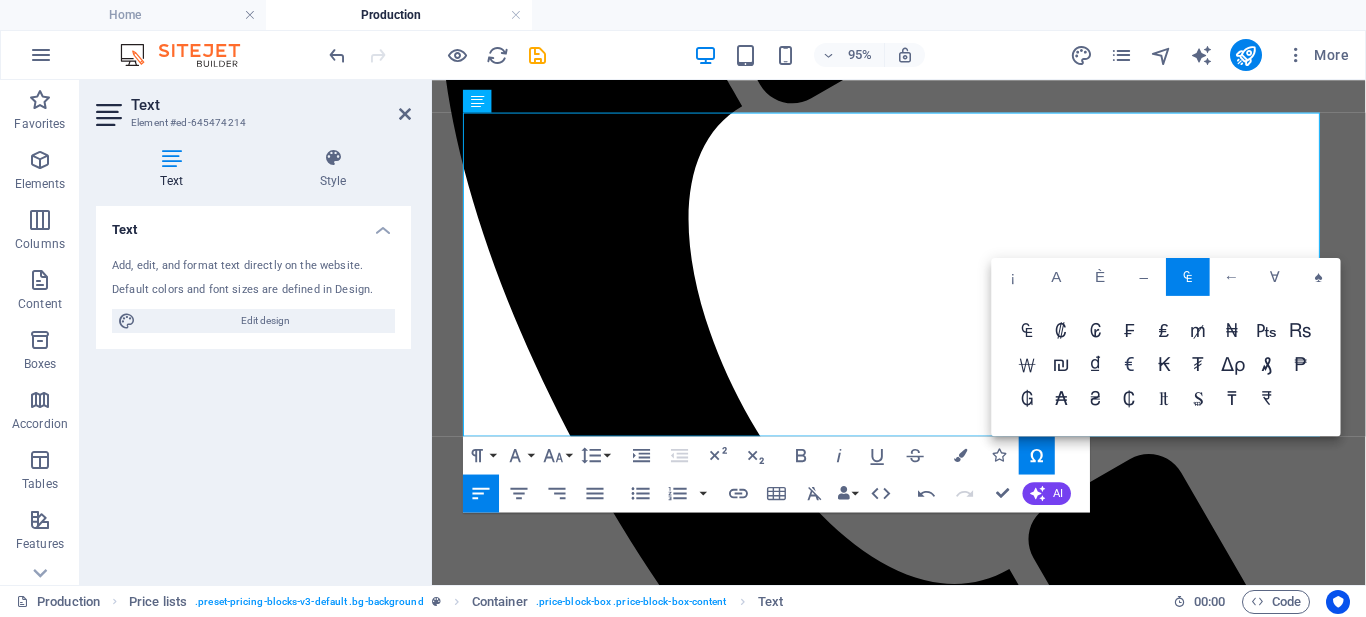 drag, startPoint x: 737, startPoint y: 292, endPoint x: 1132, endPoint y: 356, distance: 400.1512 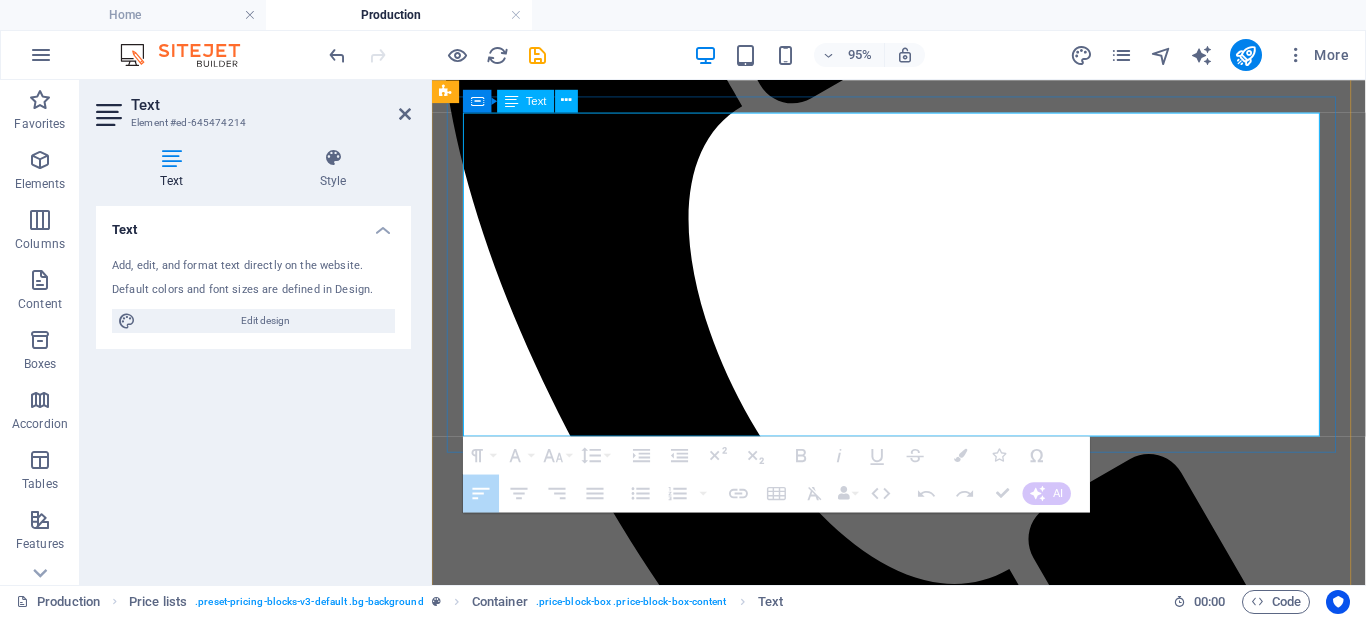 drag, startPoint x: 1264, startPoint y: 436, endPoint x: 1233, endPoint y: 435, distance: 31.016125 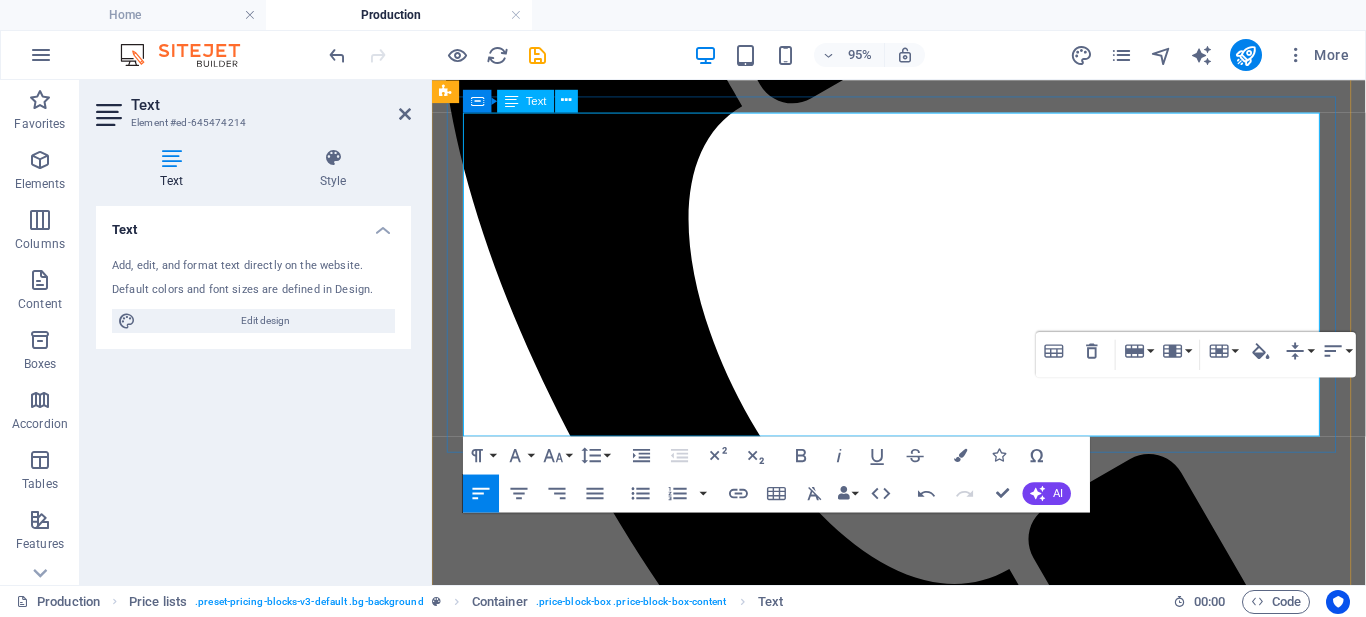 click on "od 35 €" at bounding box center [746, 2365] 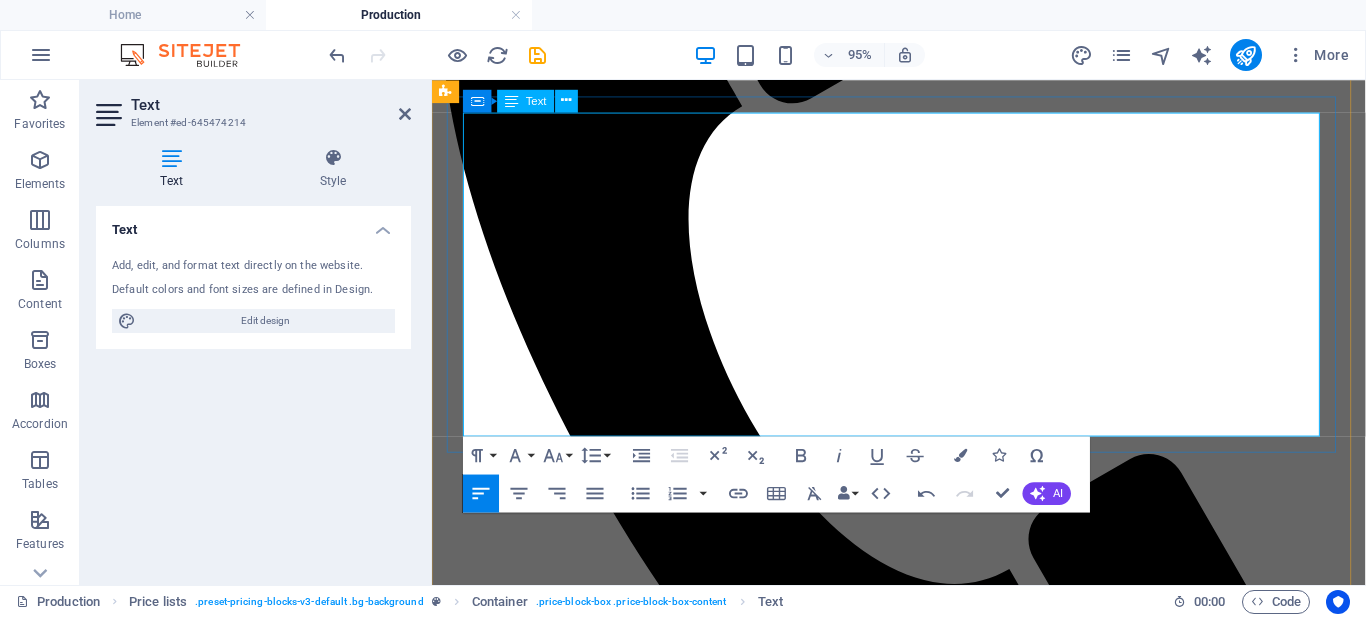 click on "od 35 €" at bounding box center [746, 2365] 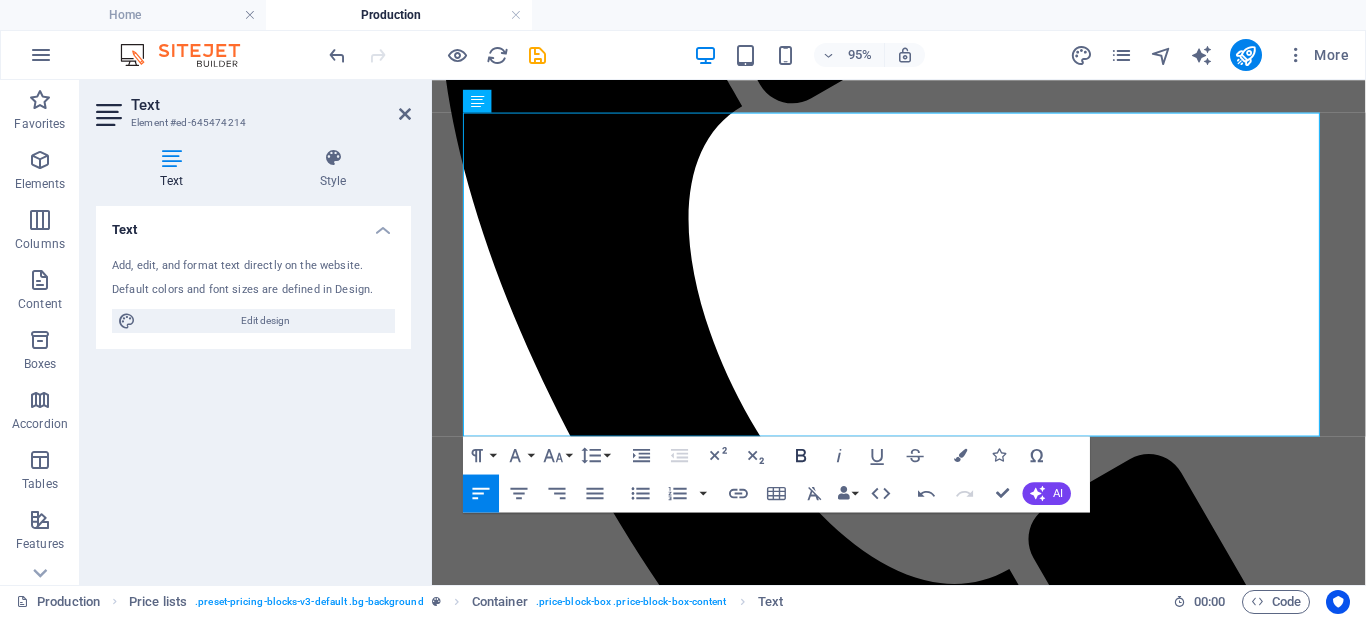 click 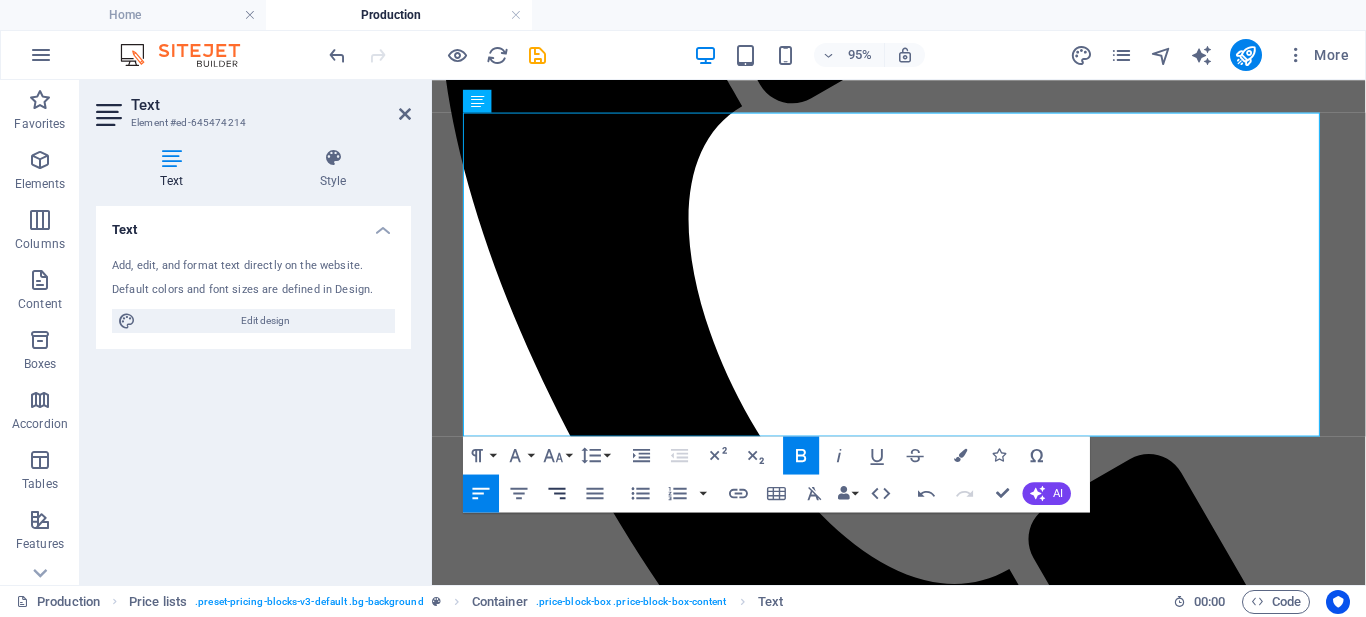 click 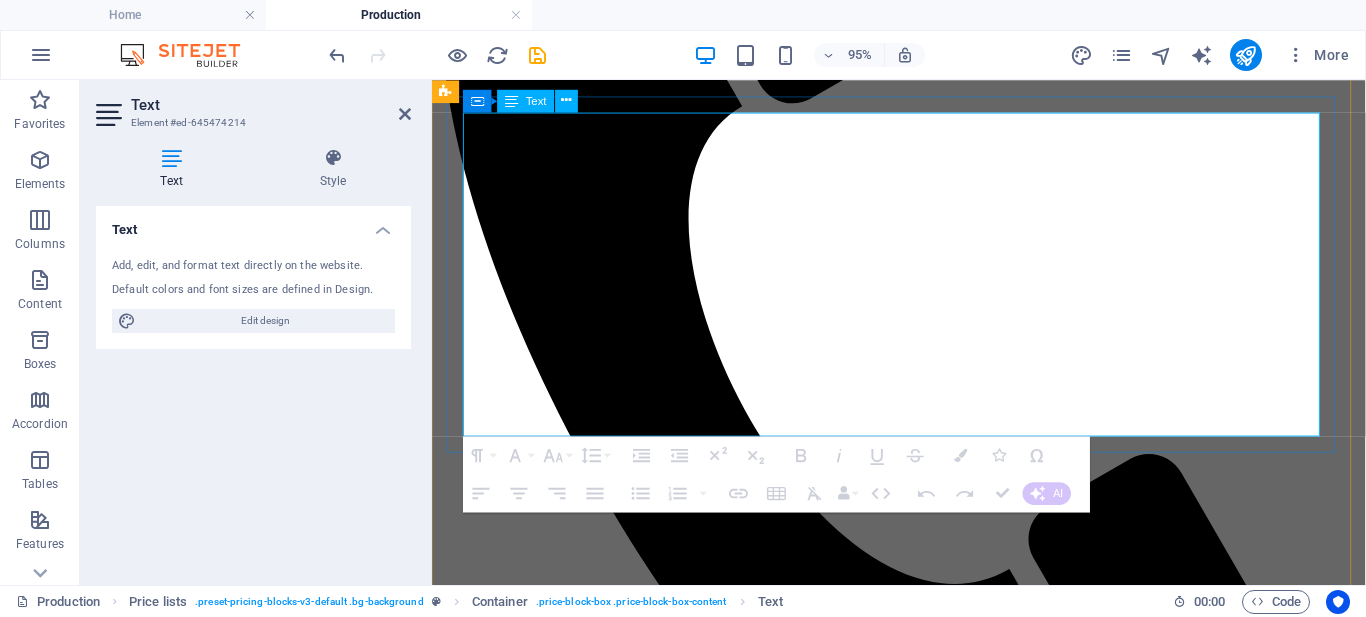 click on "Dizajn reklame do 2m 2 od 35 €" at bounding box center [580, 2368] 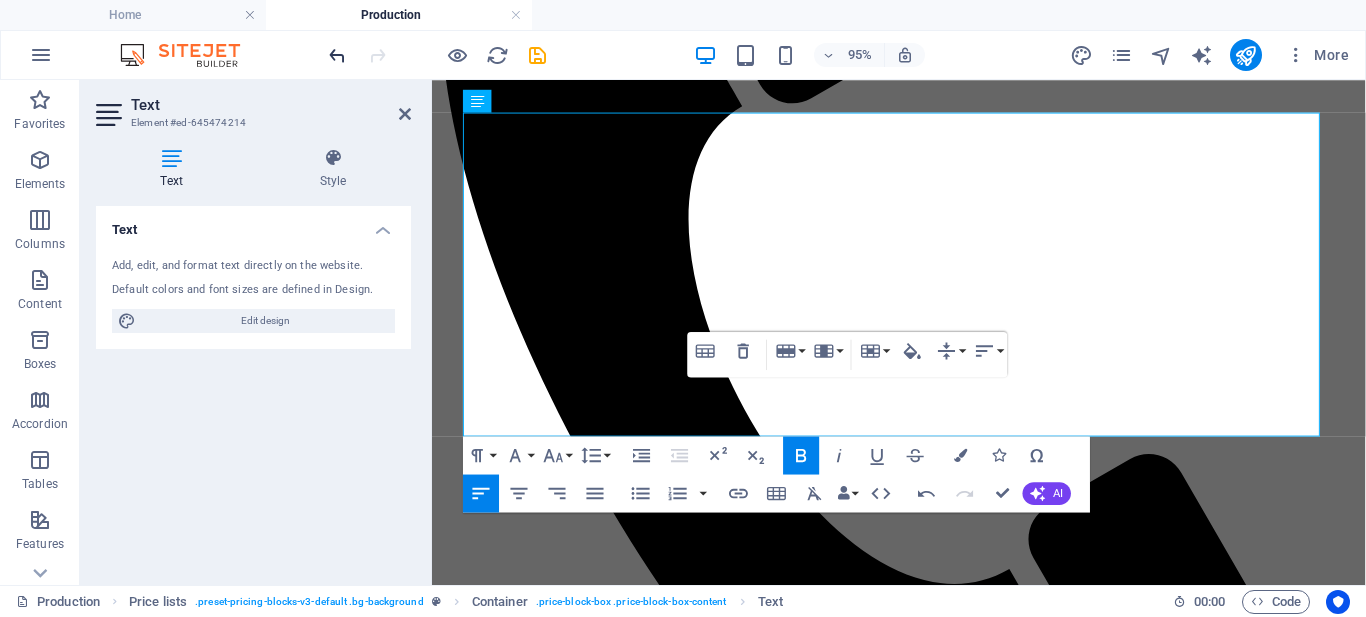 click at bounding box center [337, 55] 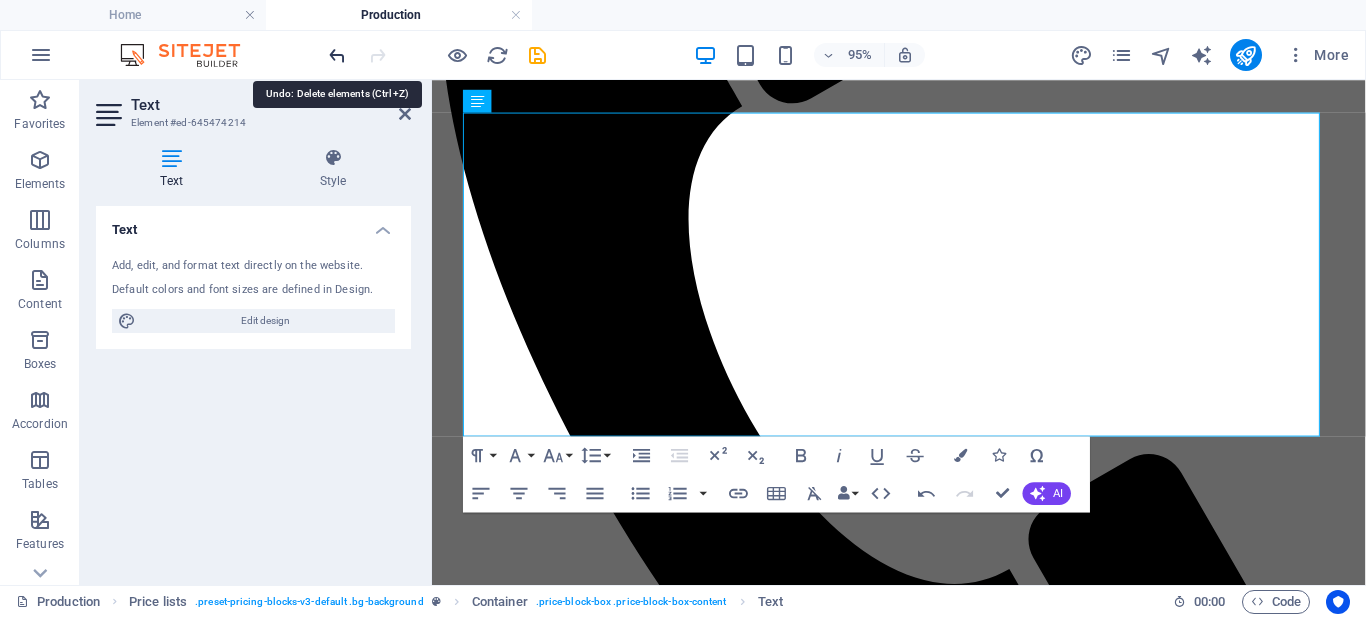 click at bounding box center [337, 55] 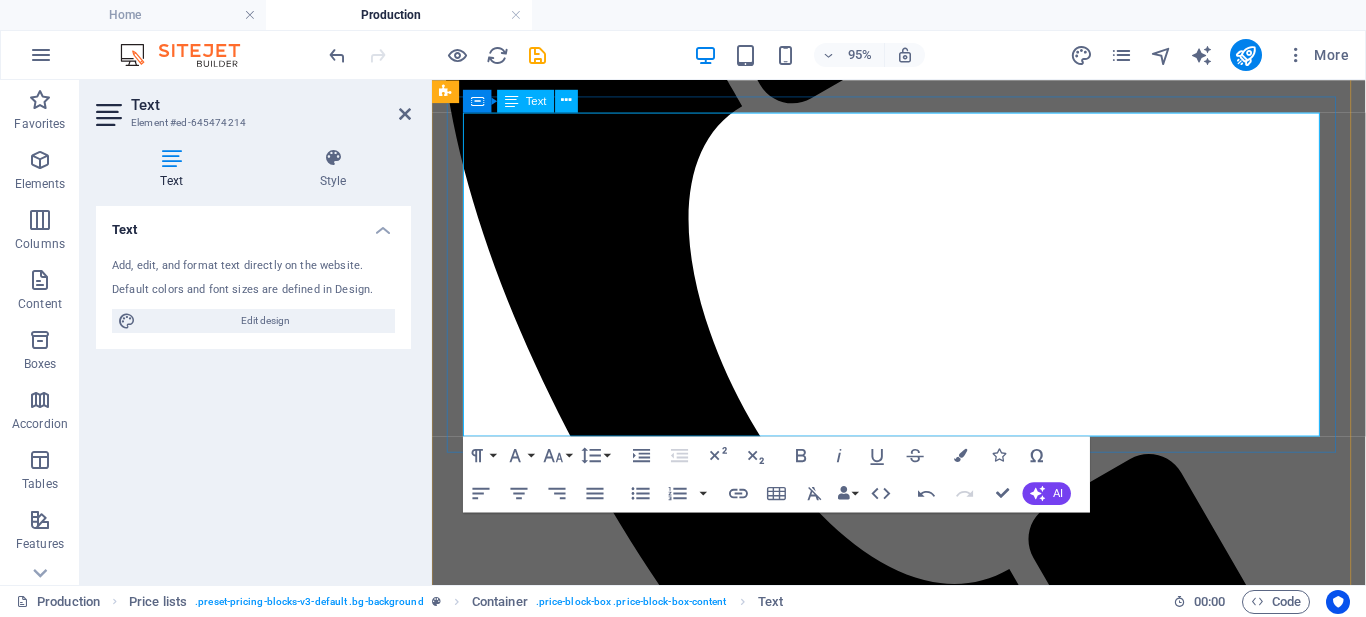 click on "Dizajn reklame do 2m 2 od 35 €" at bounding box center [580, 2368] 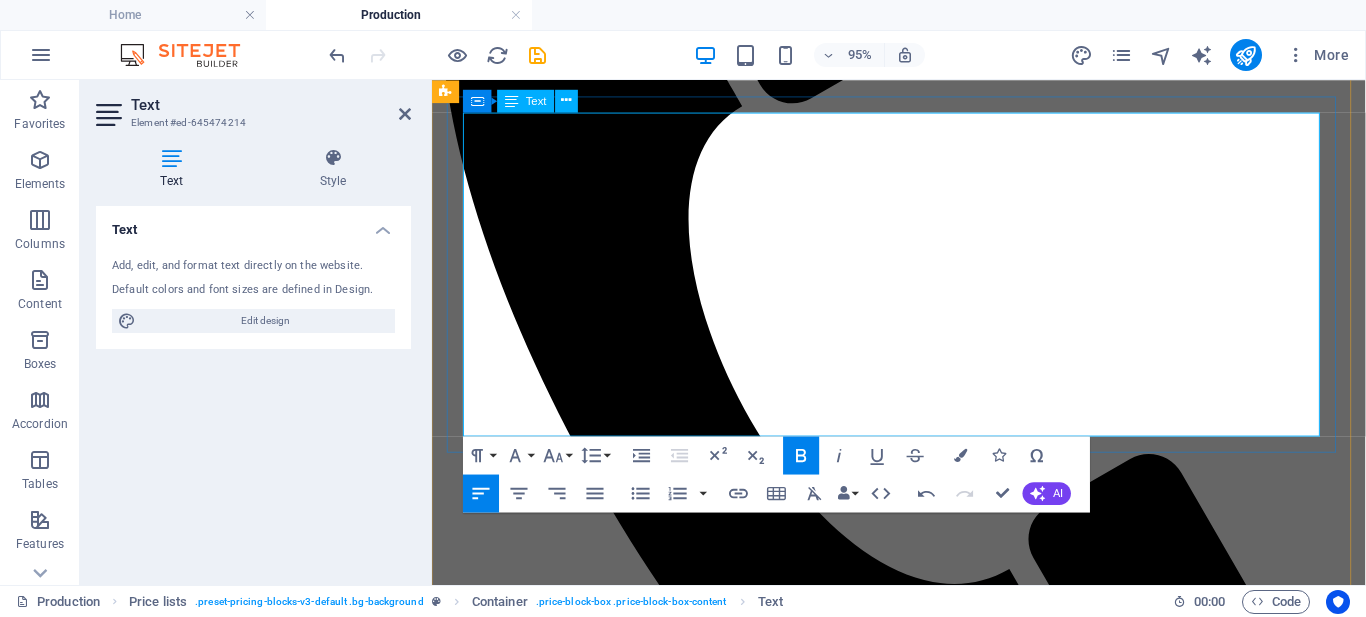 drag, startPoint x: 695, startPoint y: 432, endPoint x: 633, endPoint y: 430, distance: 62.03225 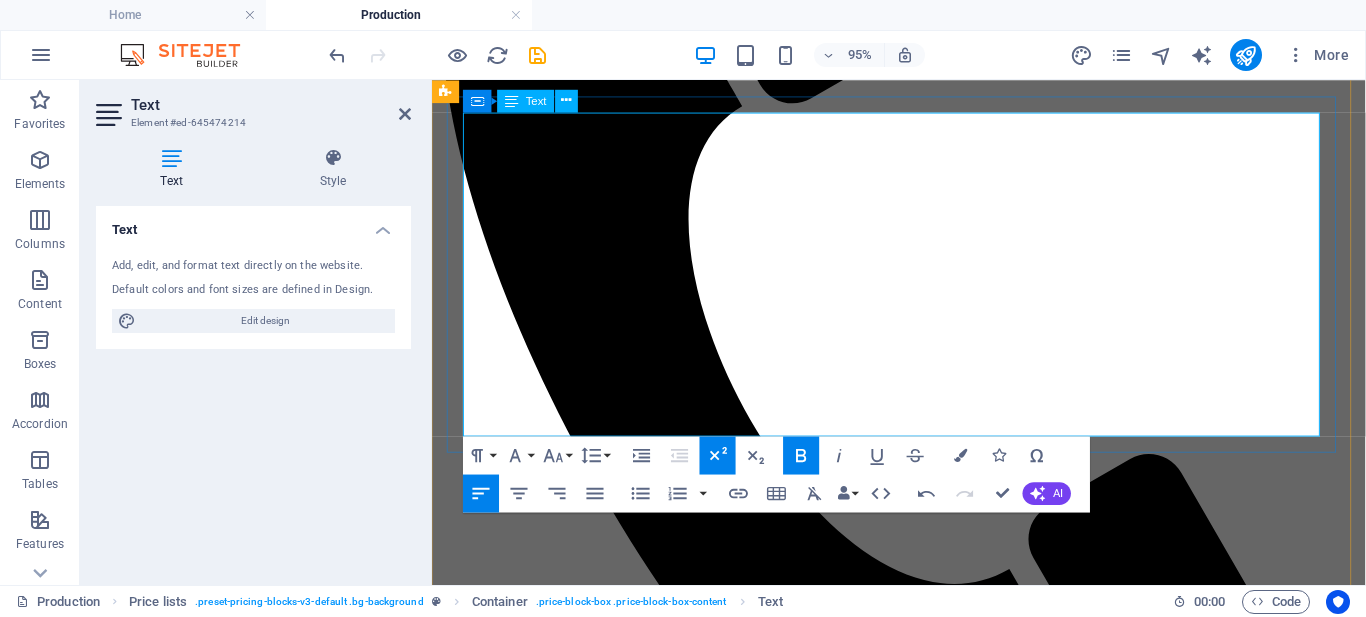 click at bounding box center [740, 2365] 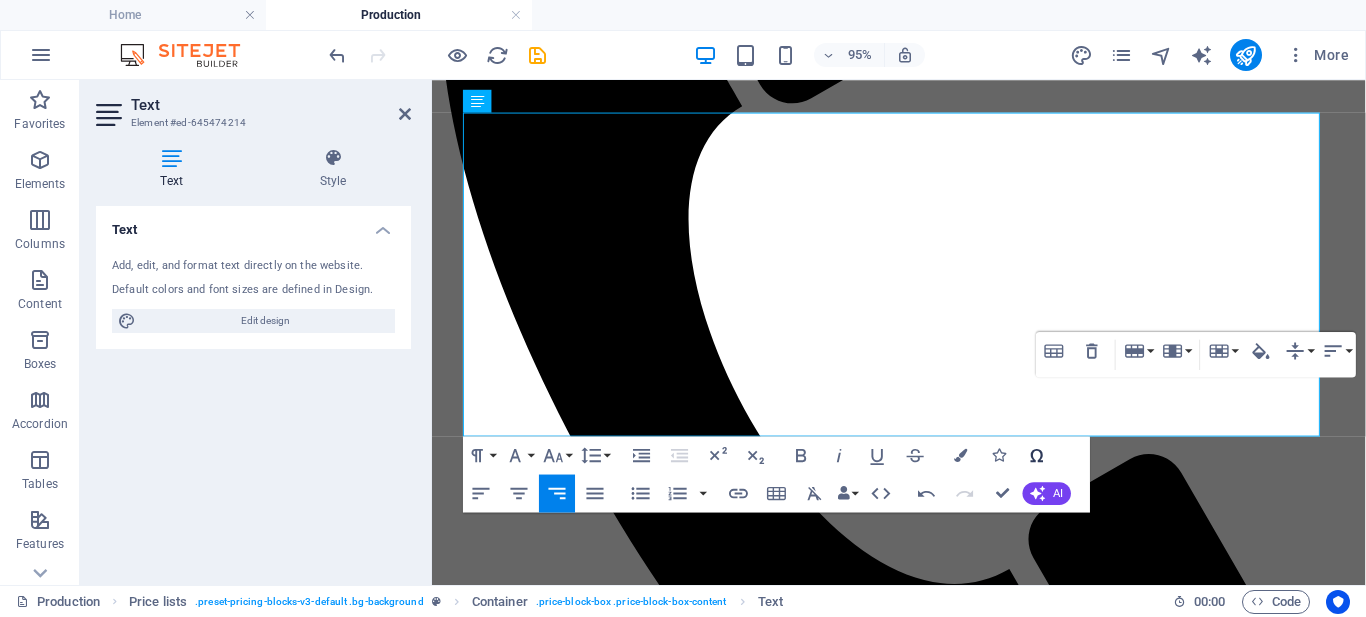 click 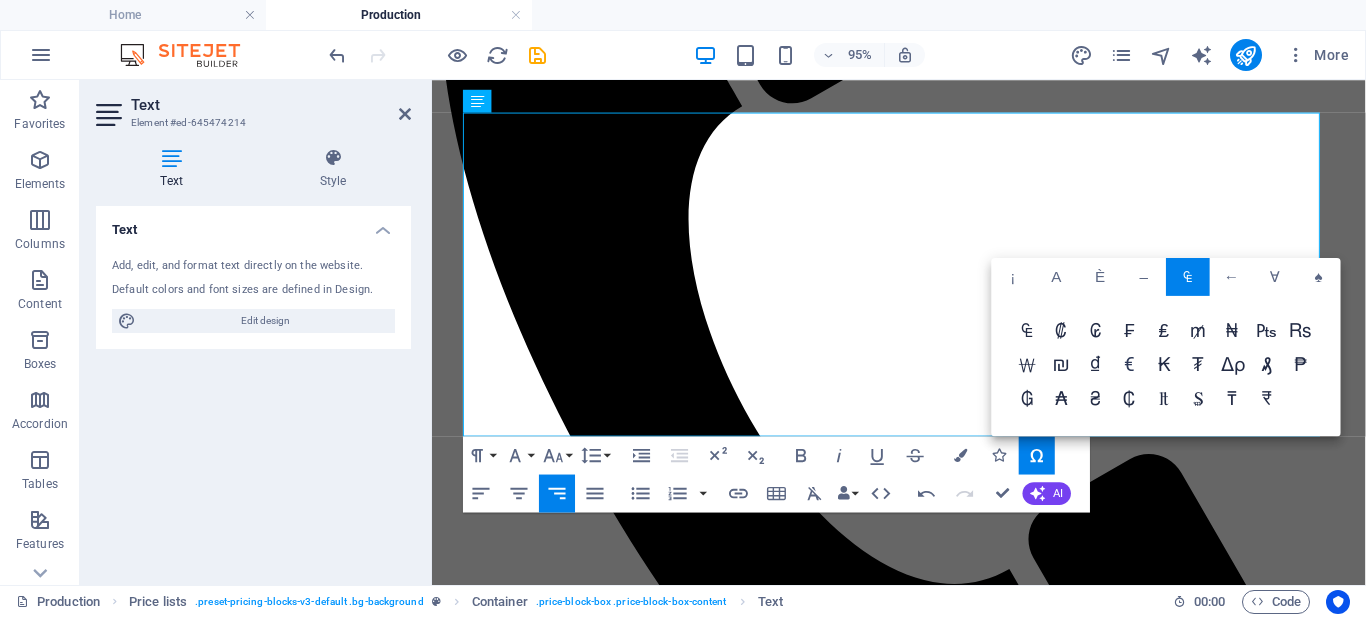 drag, startPoint x: 1133, startPoint y: 363, endPoint x: 829, endPoint y: 327, distance: 306.12415 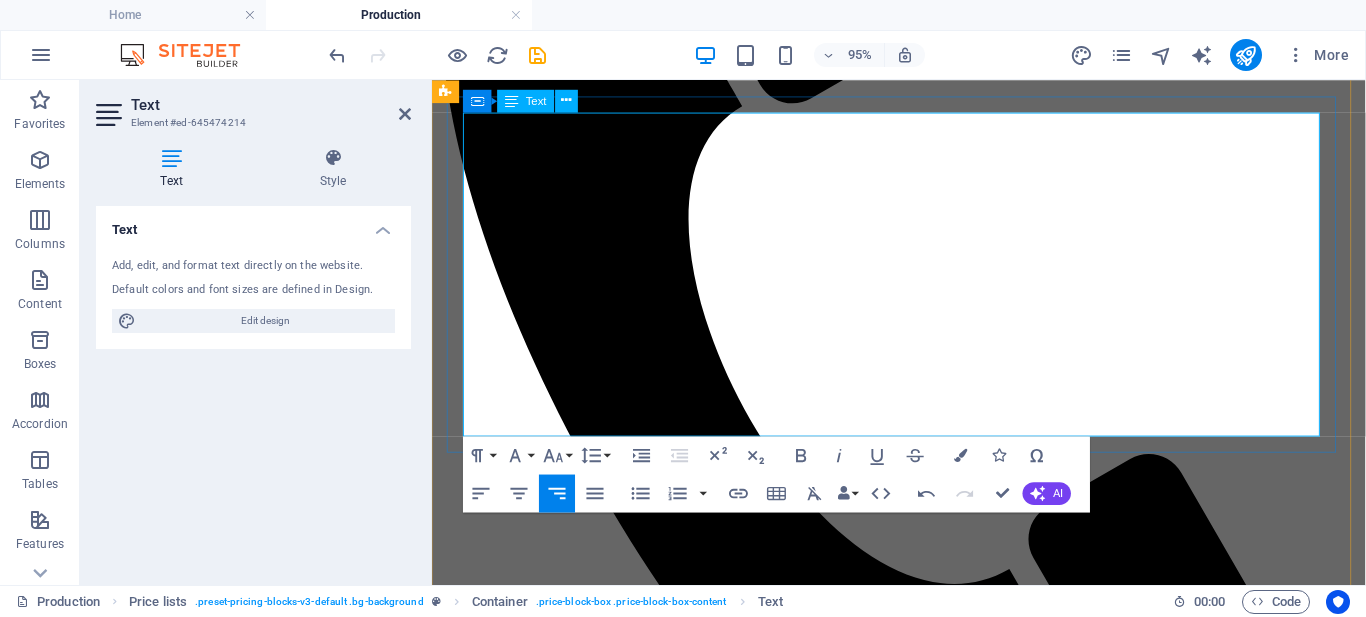 drag, startPoint x: 1309, startPoint y: 438, endPoint x: 1362, endPoint y: 438, distance: 53 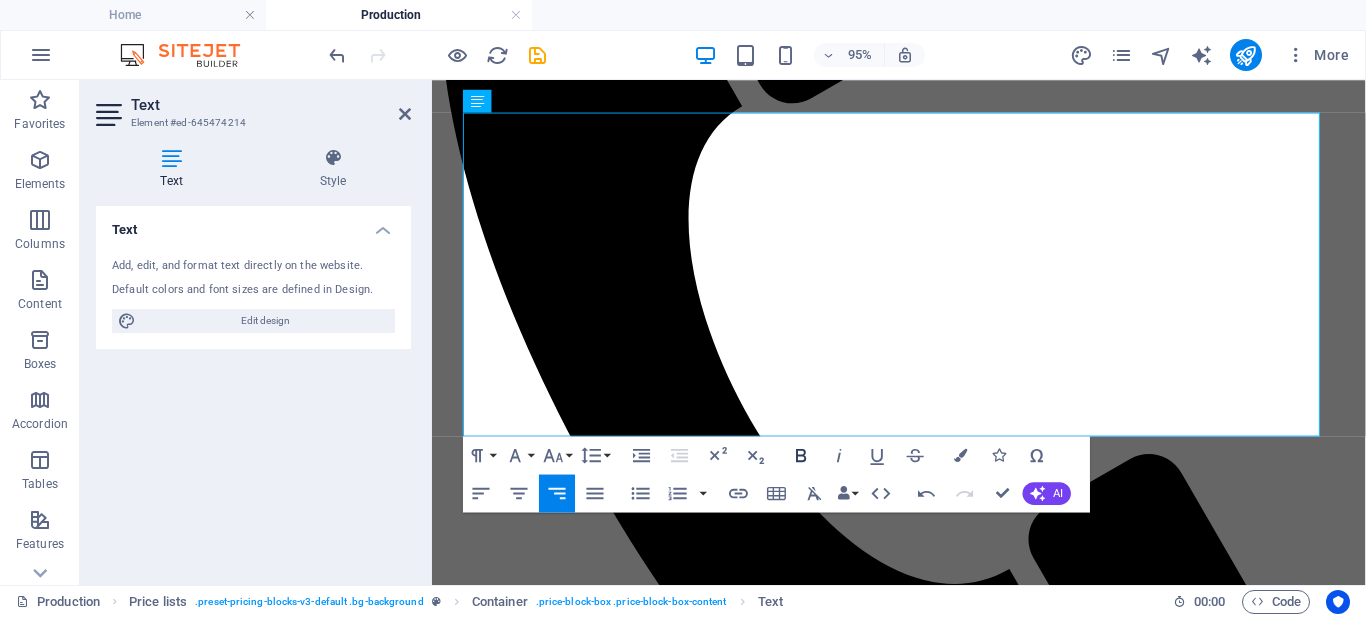 click 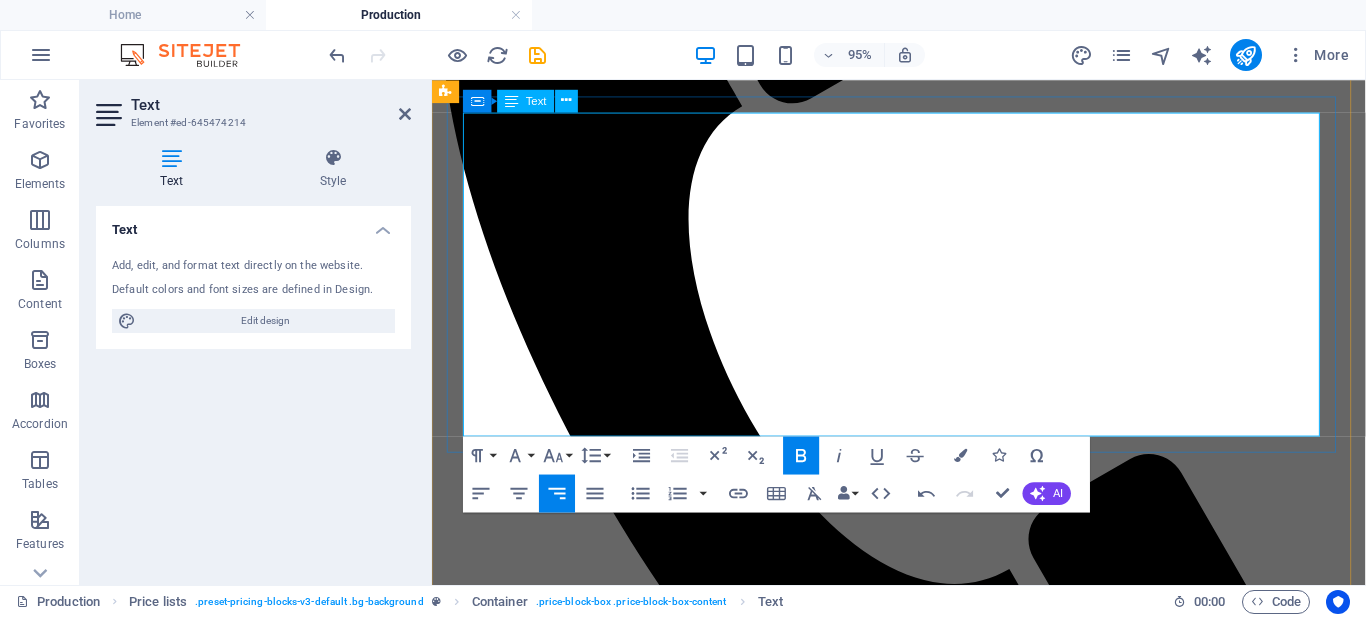 click on "Dizajn reklame do 2m 2" at bounding box center [580, 2365] 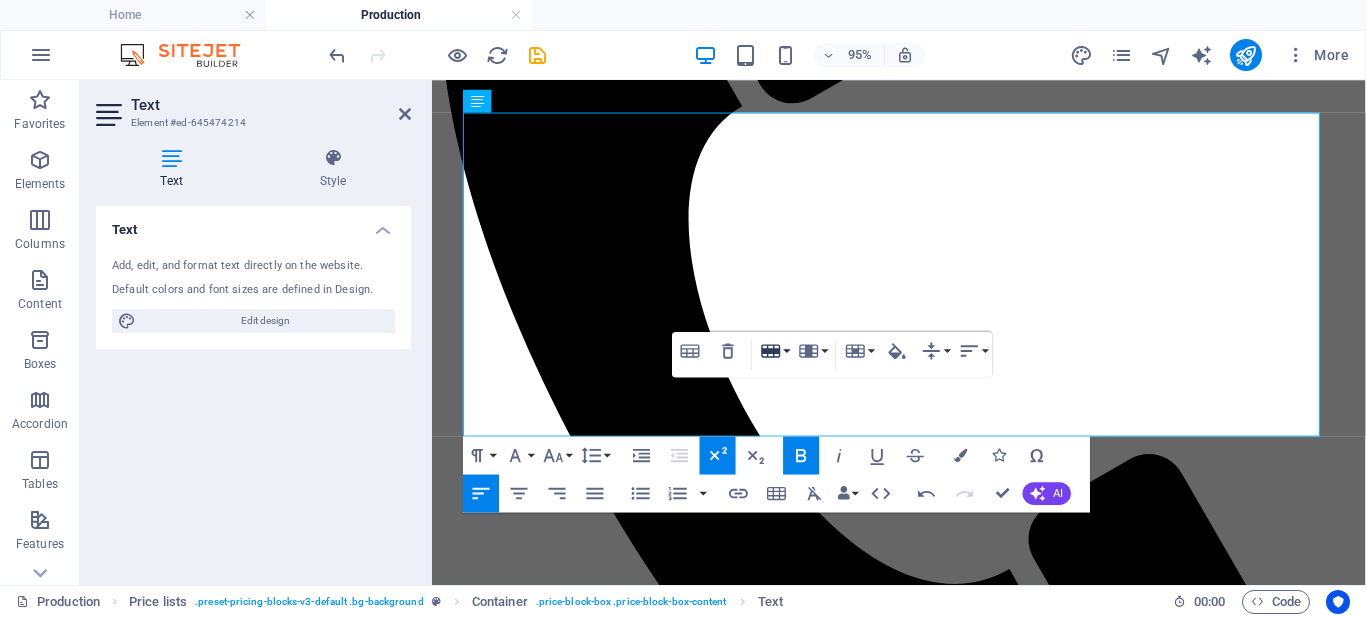 click on "Row" at bounding box center (775, 351) 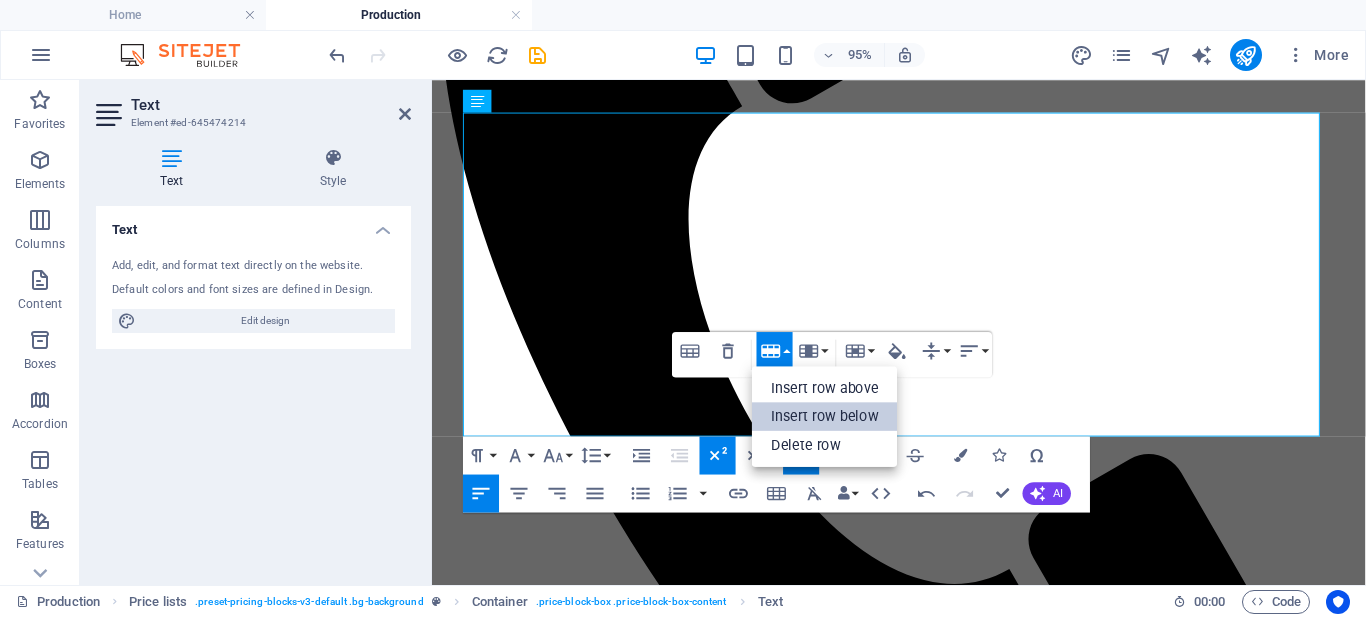 drag, startPoint x: 829, startPoint y: 416, endPoint x: 419, endPoint y: 354, distance: 414.66132 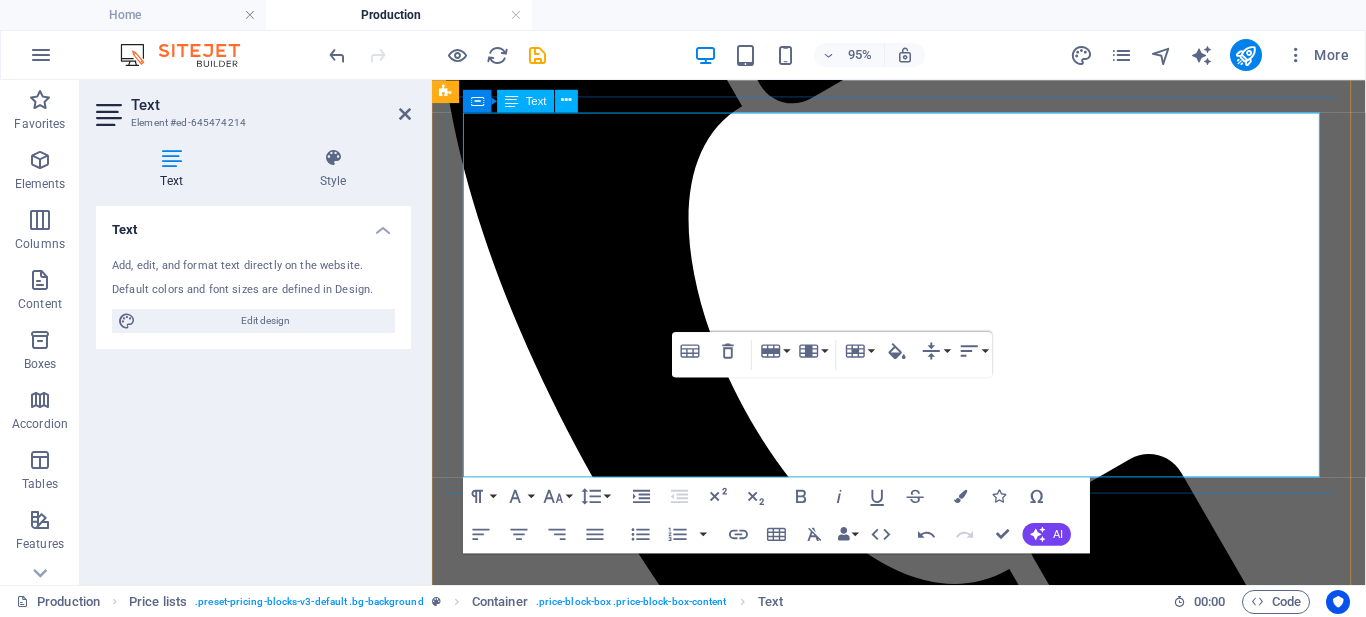 click at bounding box center [580, 2391] 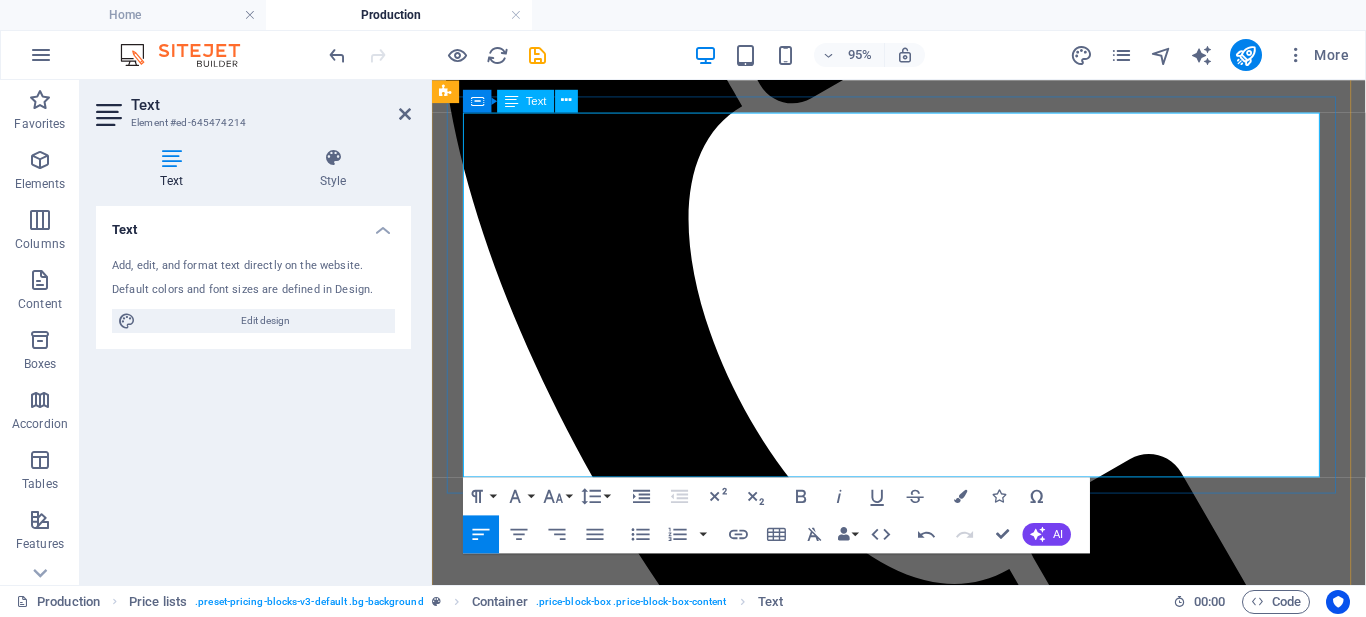 click at bounding box center (746, 2391) 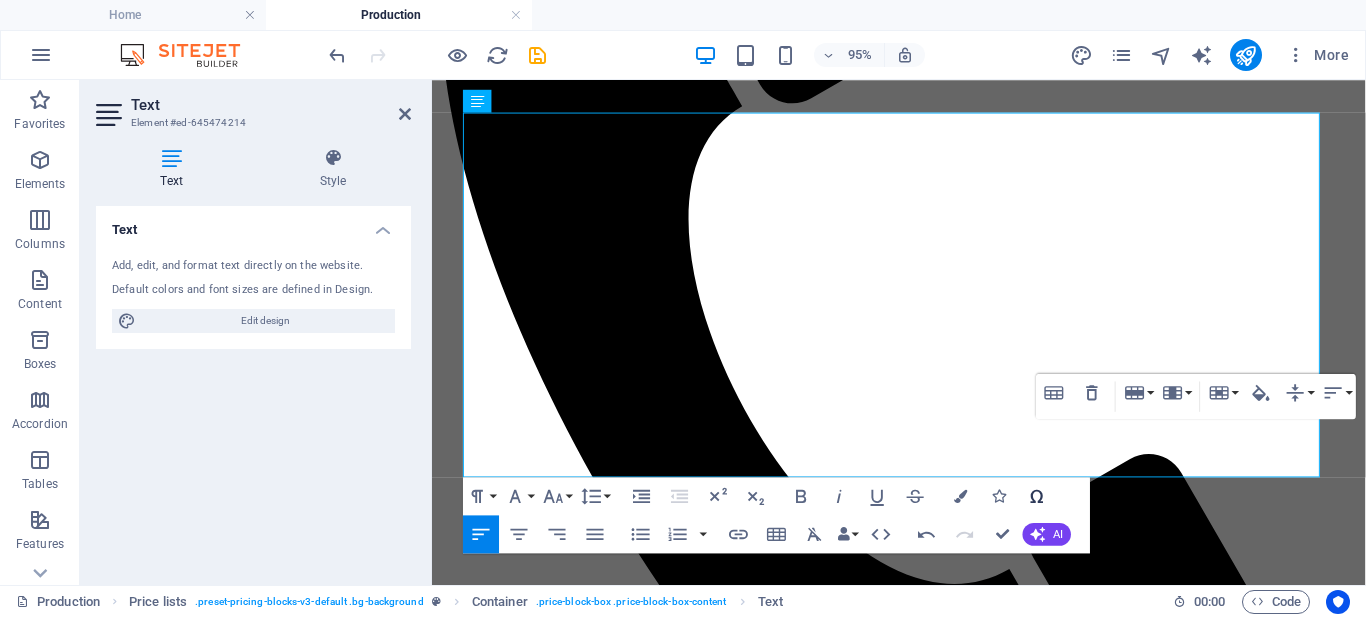 click 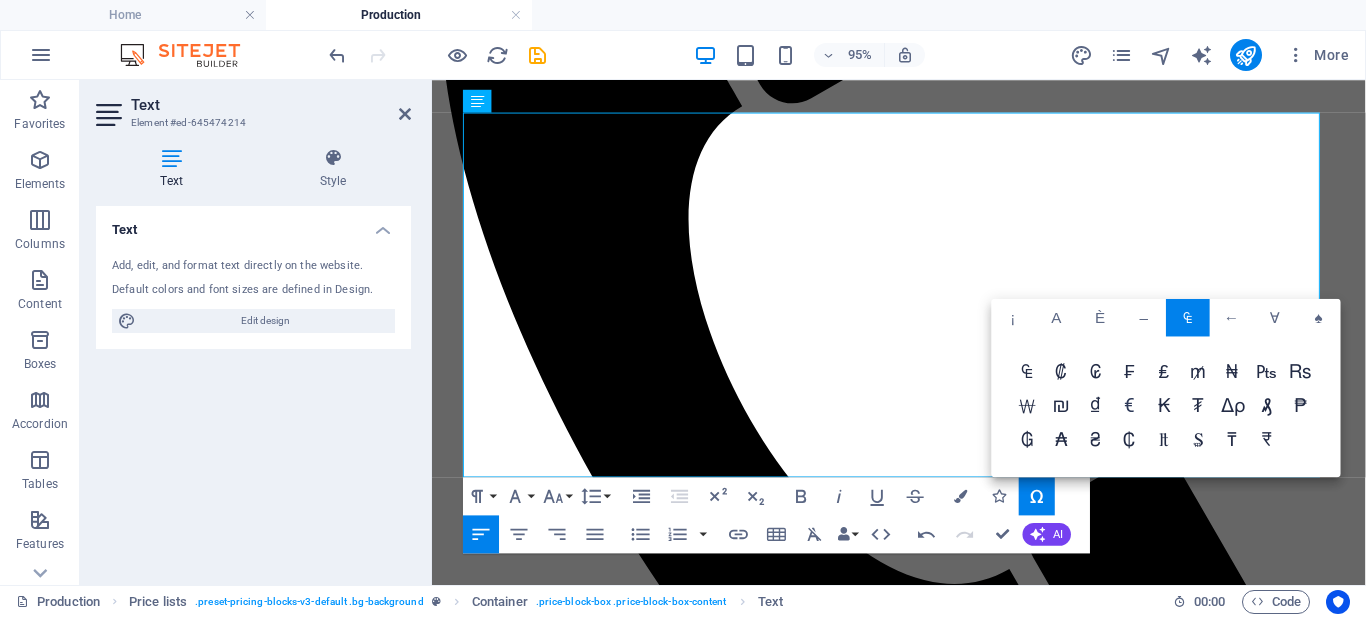 drag, startPoint x: 1131, startPoint y: 404, endPoint x: 802, endPoint y: 362, distance: 331.67 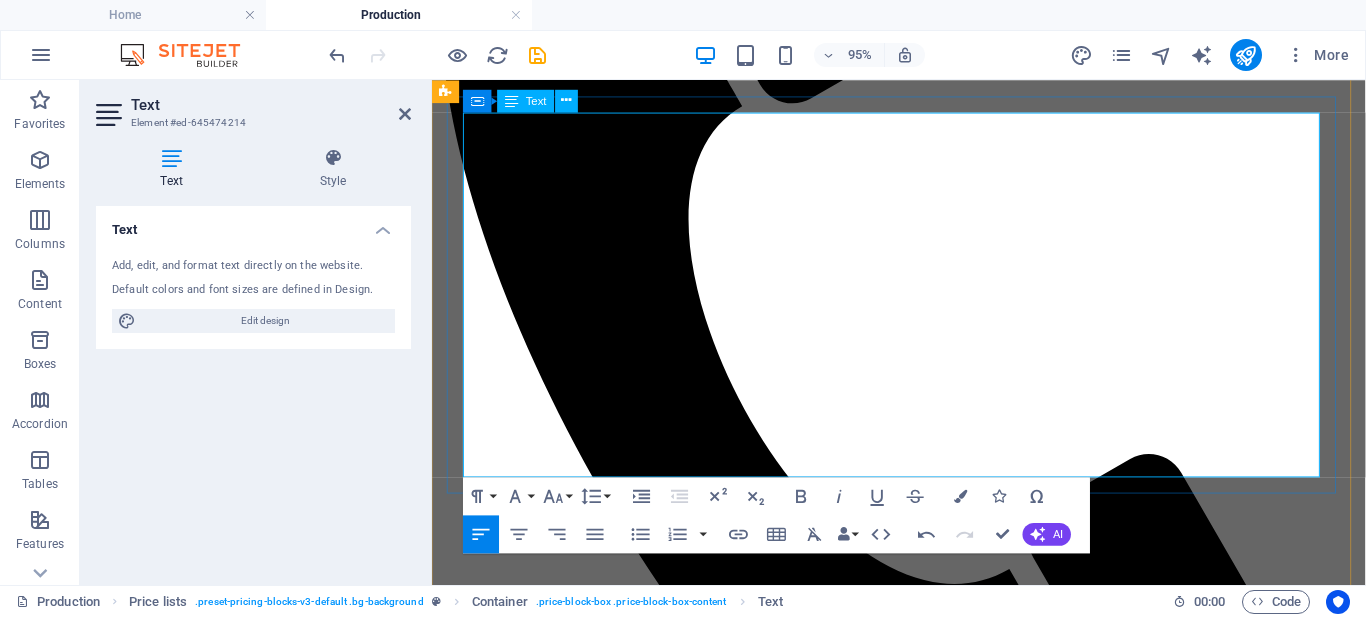 drag, startPoint x: 1280, startPoint y: 476, endPoint x: 1225, endPoint y: 476, distance: 55 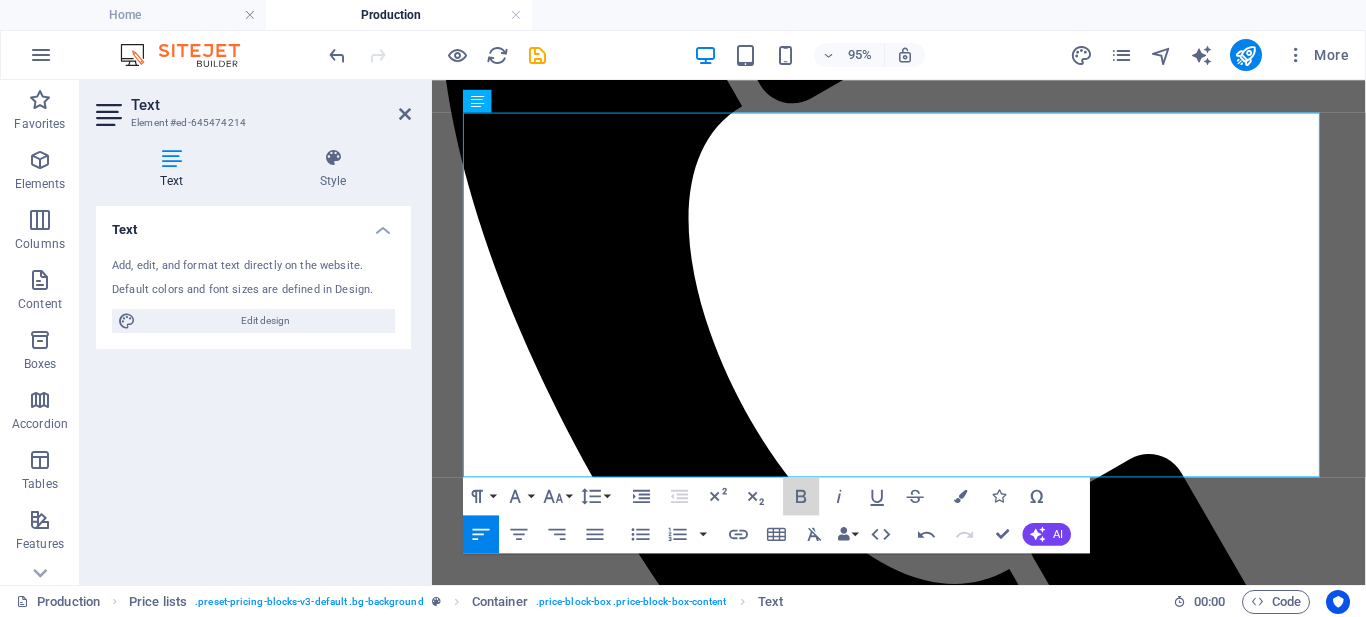 drag, startPoint x: 795, startPoint y: 495, endPoint x: 775, endPoint y: 499, distance: 20.396078 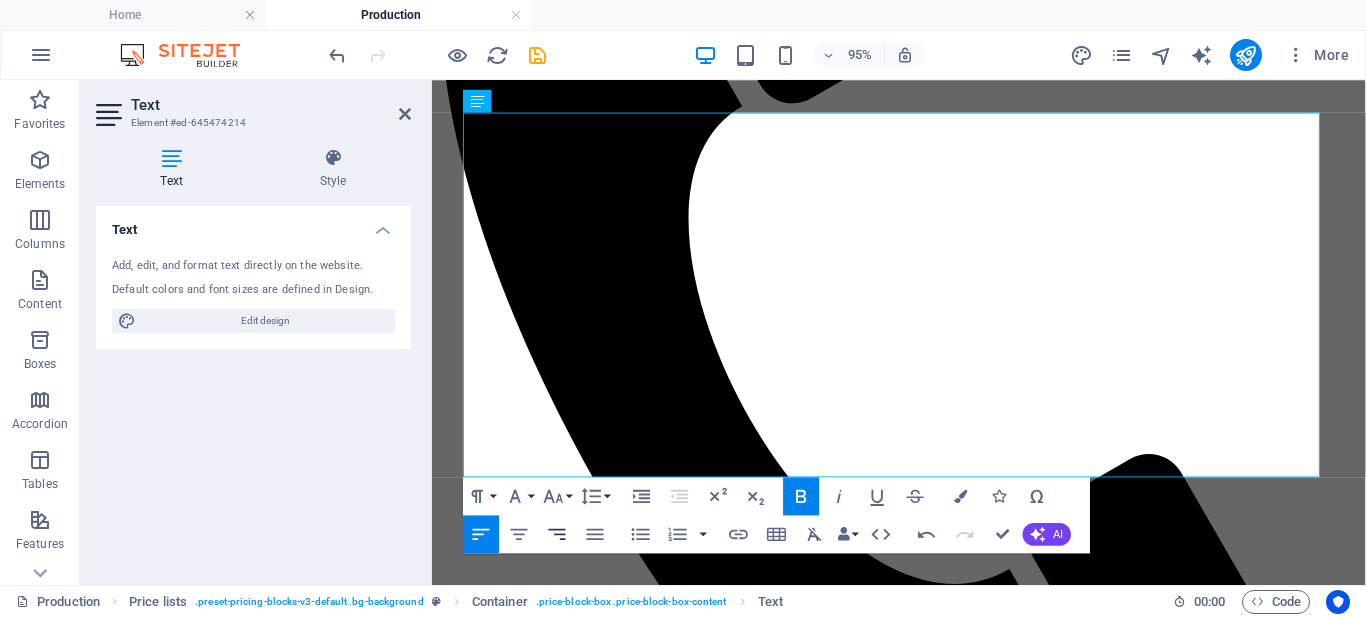 click 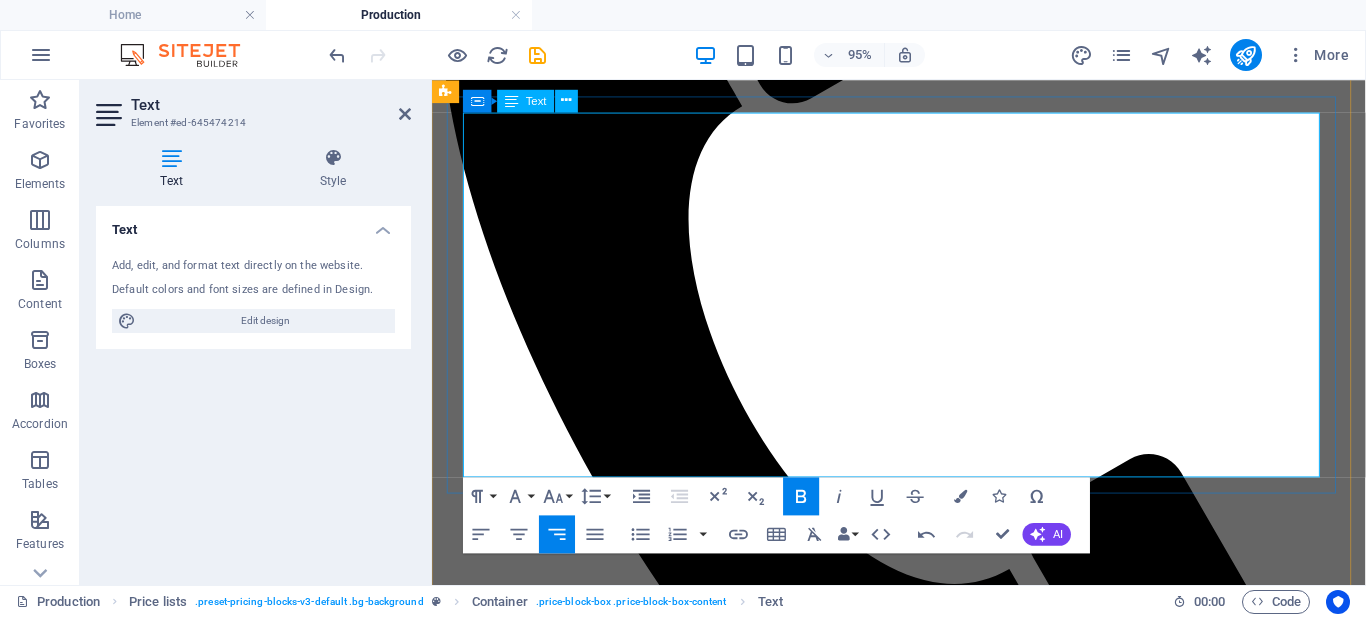 click on "Priprema fajla za štampu bez dizajna" at bounding box center [580, 2391] 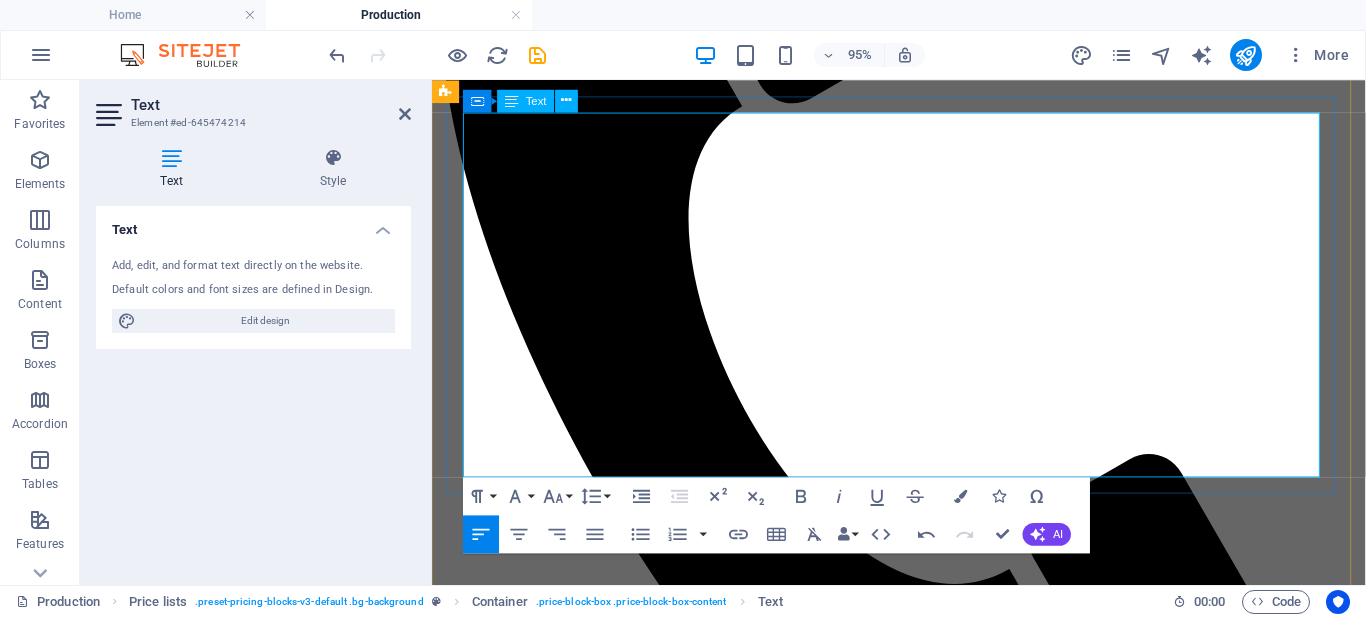 click on "Priprema fajla za štampu bez dizajna" at bounding box center [580, 2391] 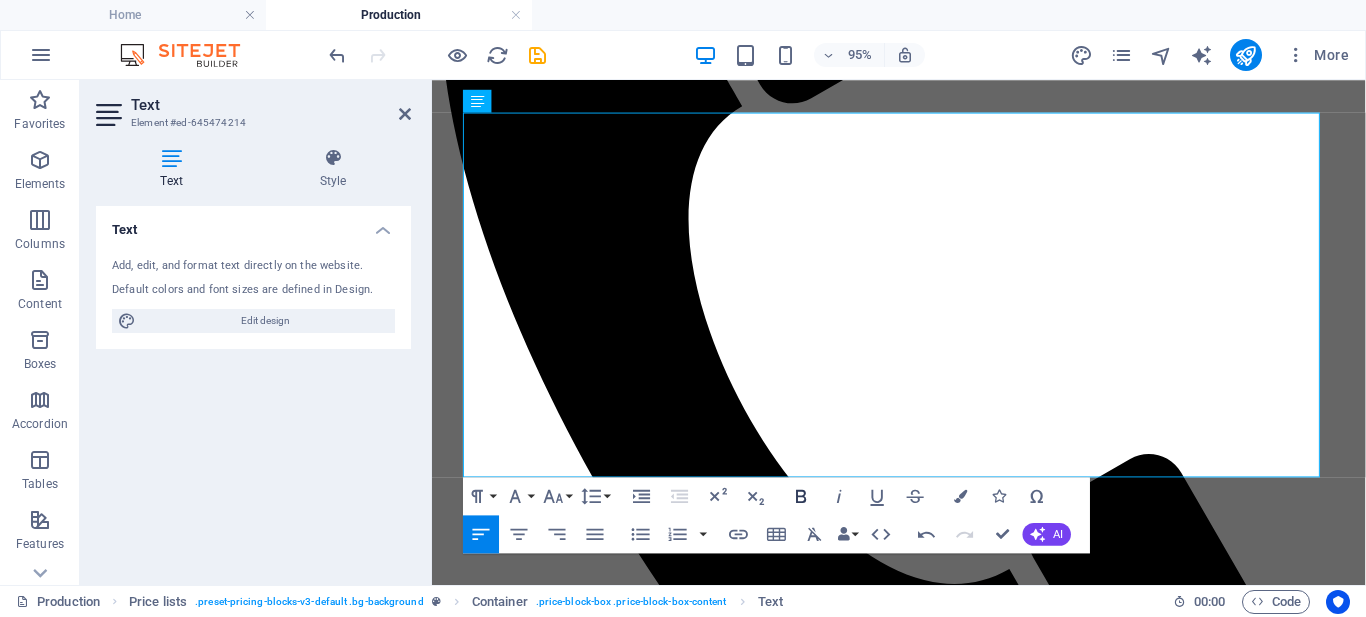 click 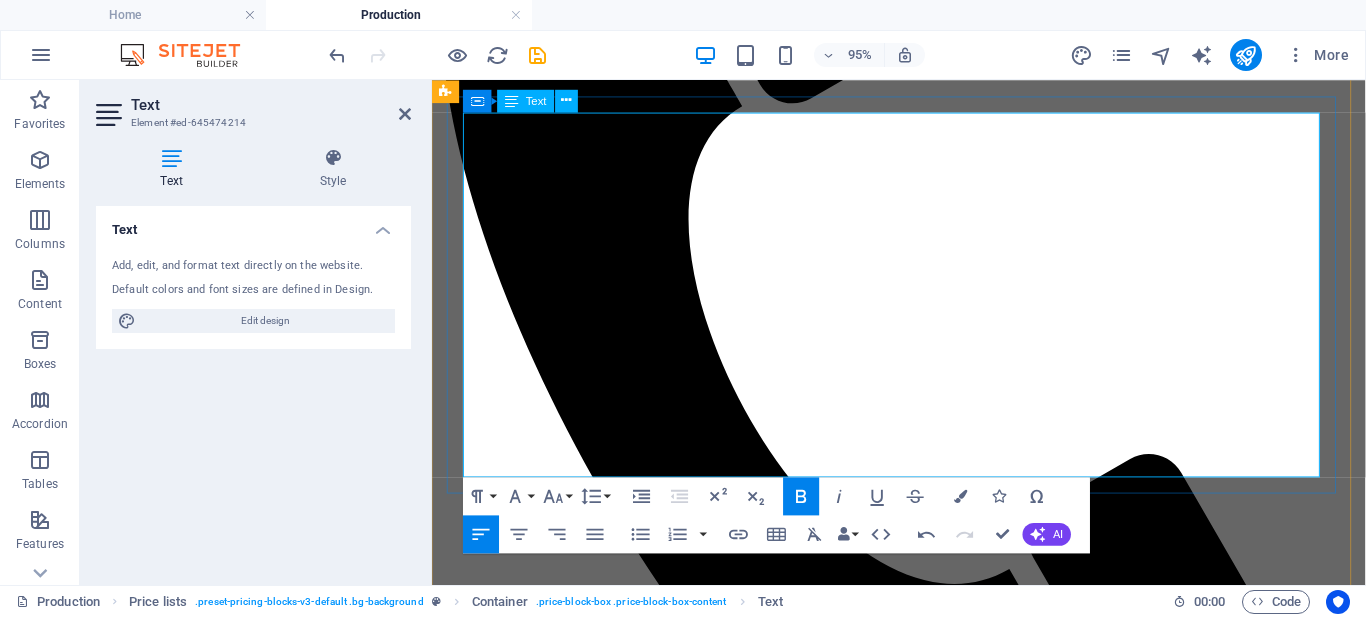 click on "Priprema fajla za štampu bez dizajna" at bounding box center (580, 2391) 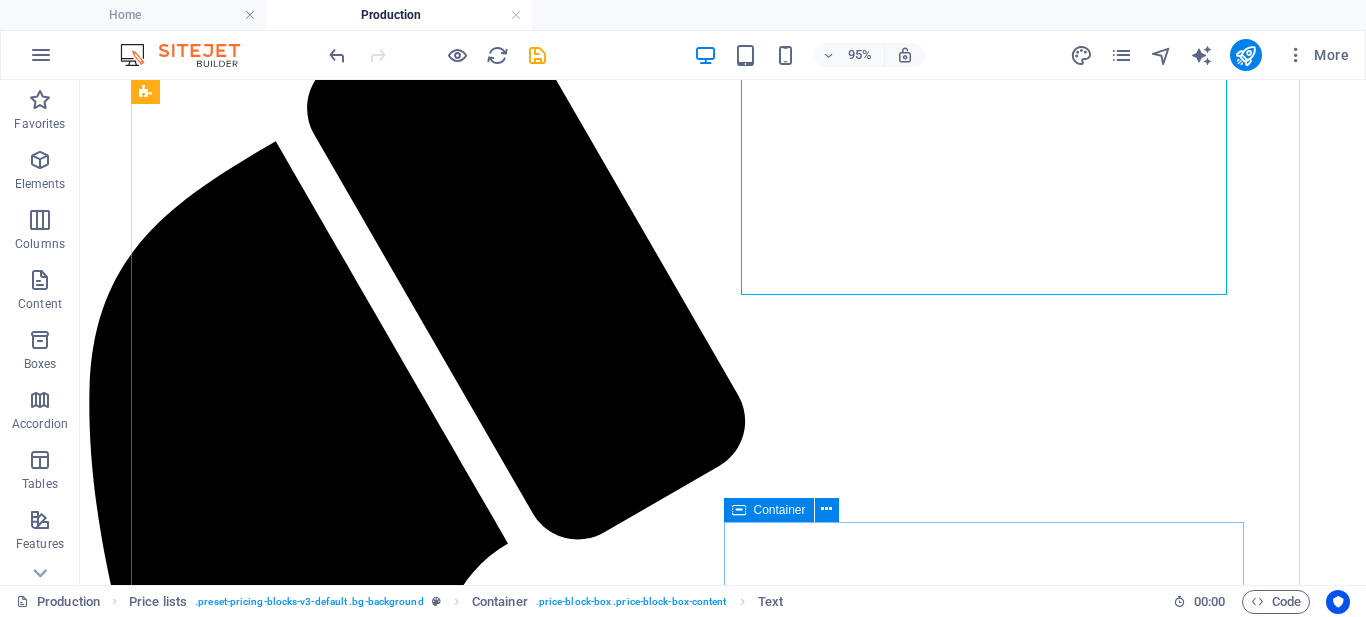 scroll, scrollTop: 1613, scrollLeft: 0, axis: vertical 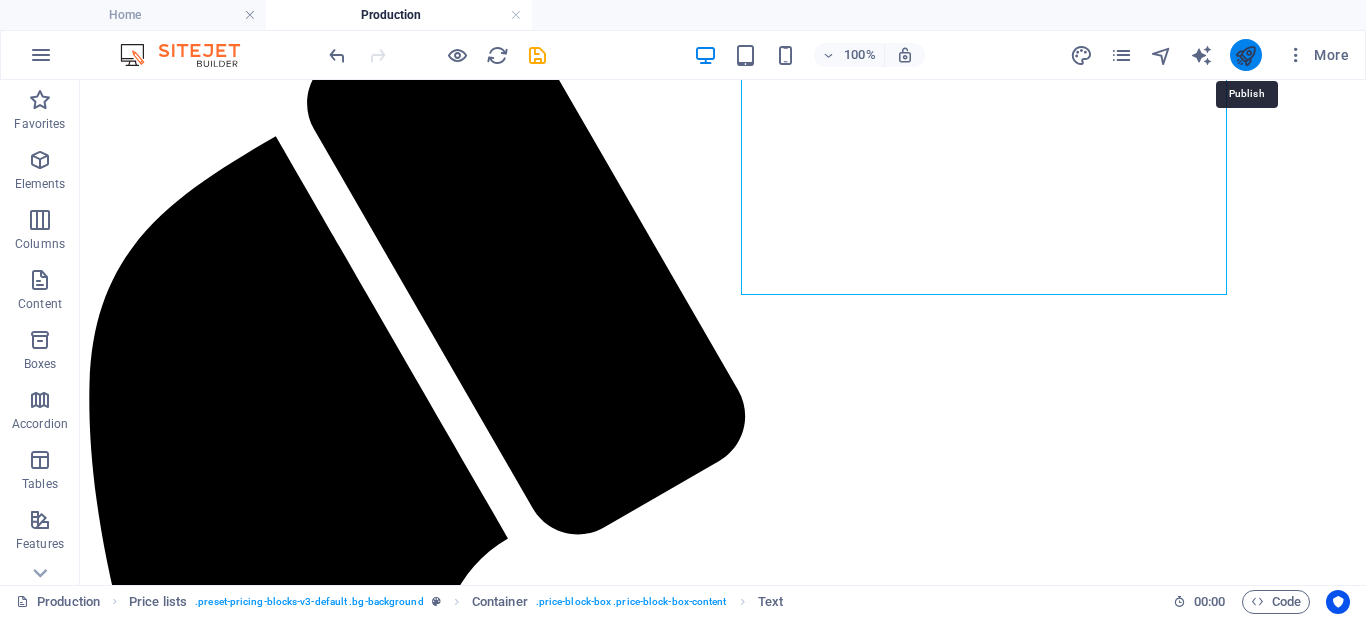 click at bounding box center (1245, 55) 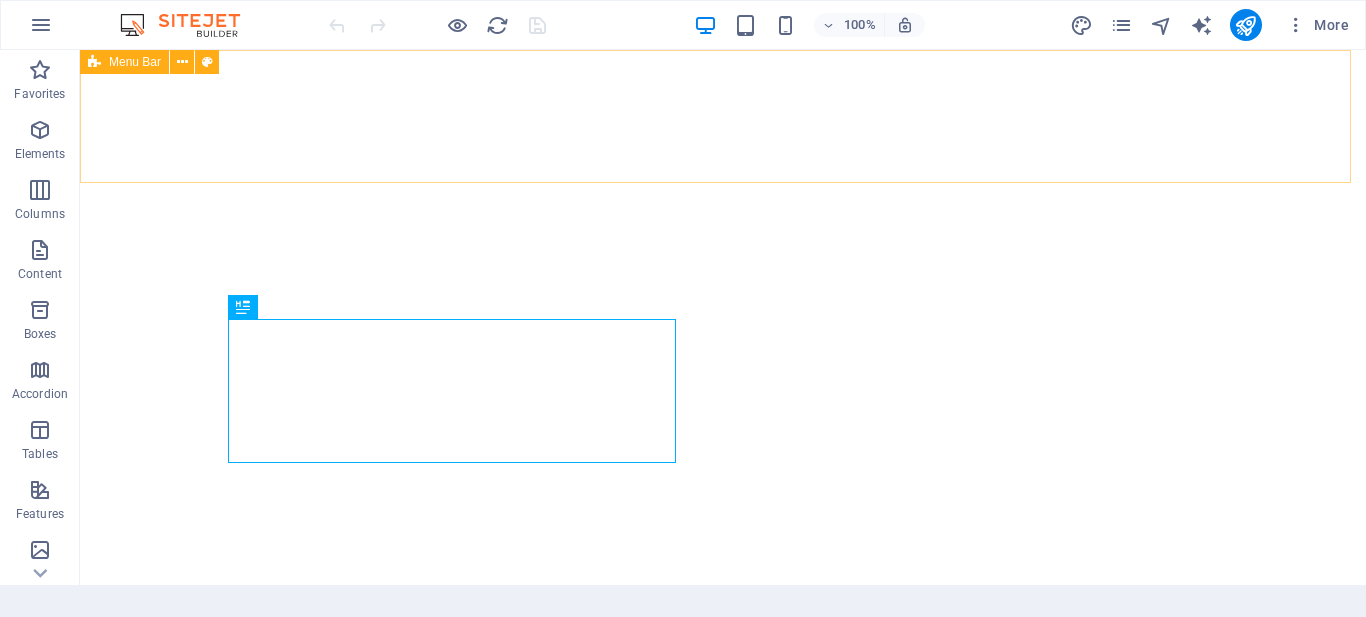 scroll, scrollTop: 0, scrollLeft: 0, axis: both 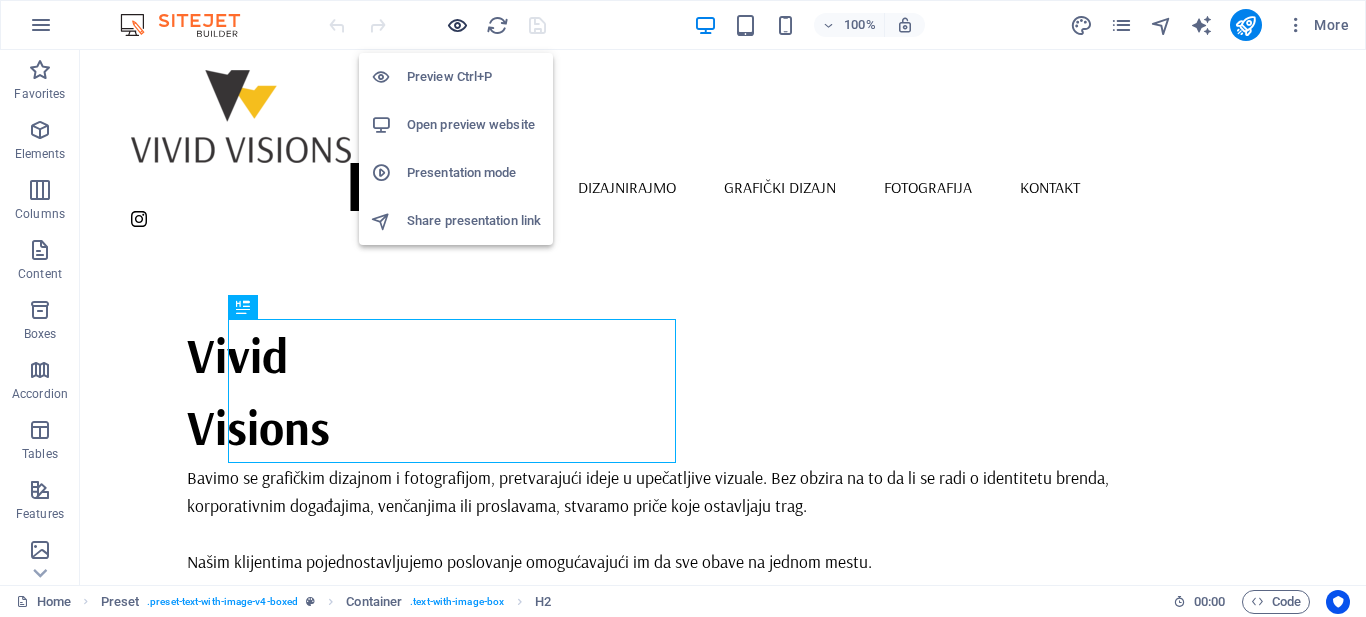 click at bounding box center [457, 25] 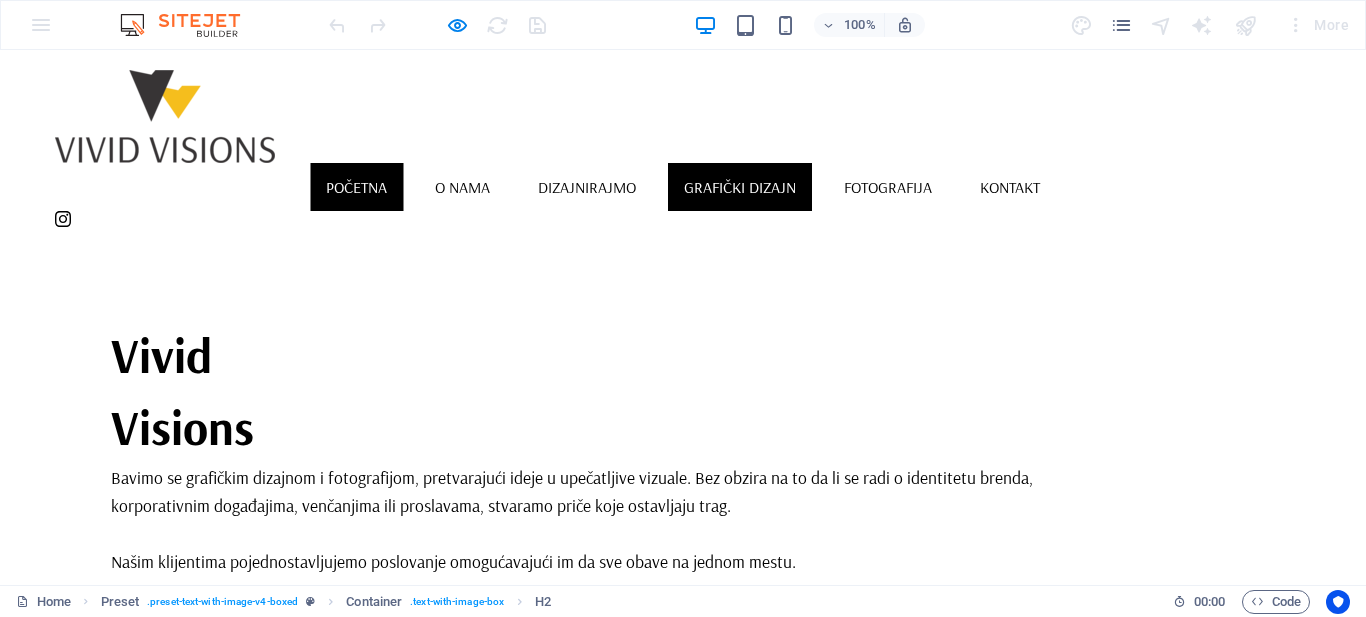 click on "Grafički dizajn" at bounding box center [740, 187] 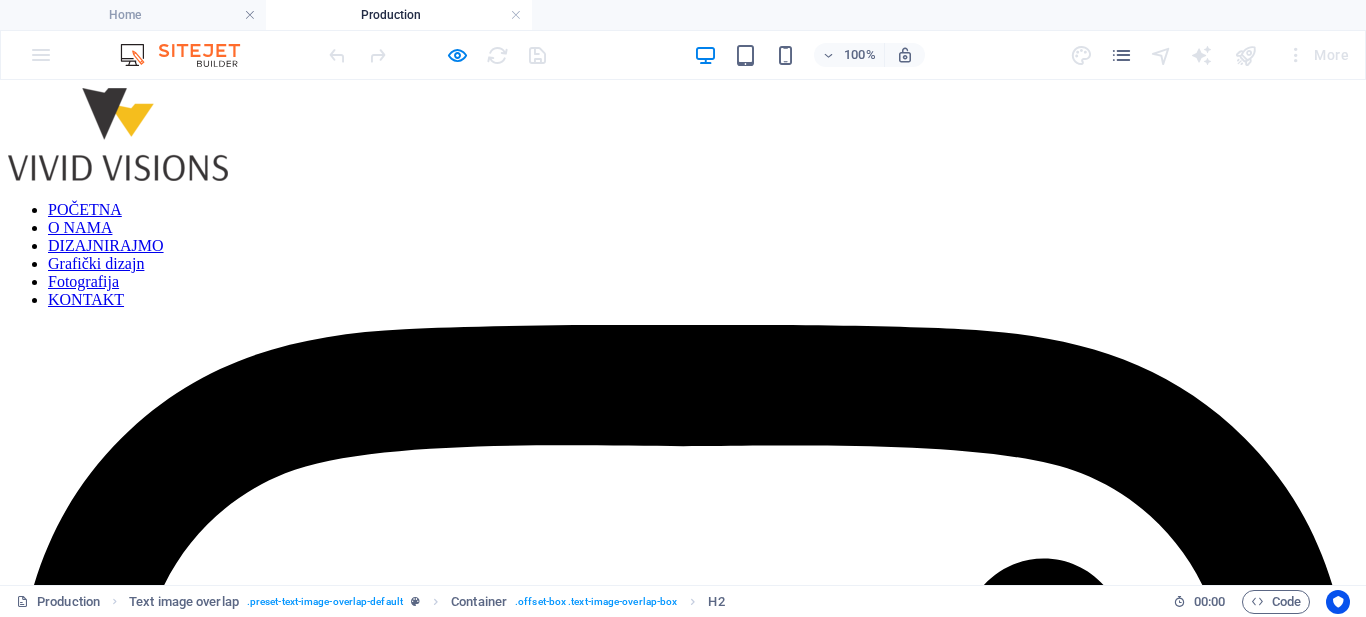 scroll, scrollTop: 0, scrollLeft: 0, axis: both 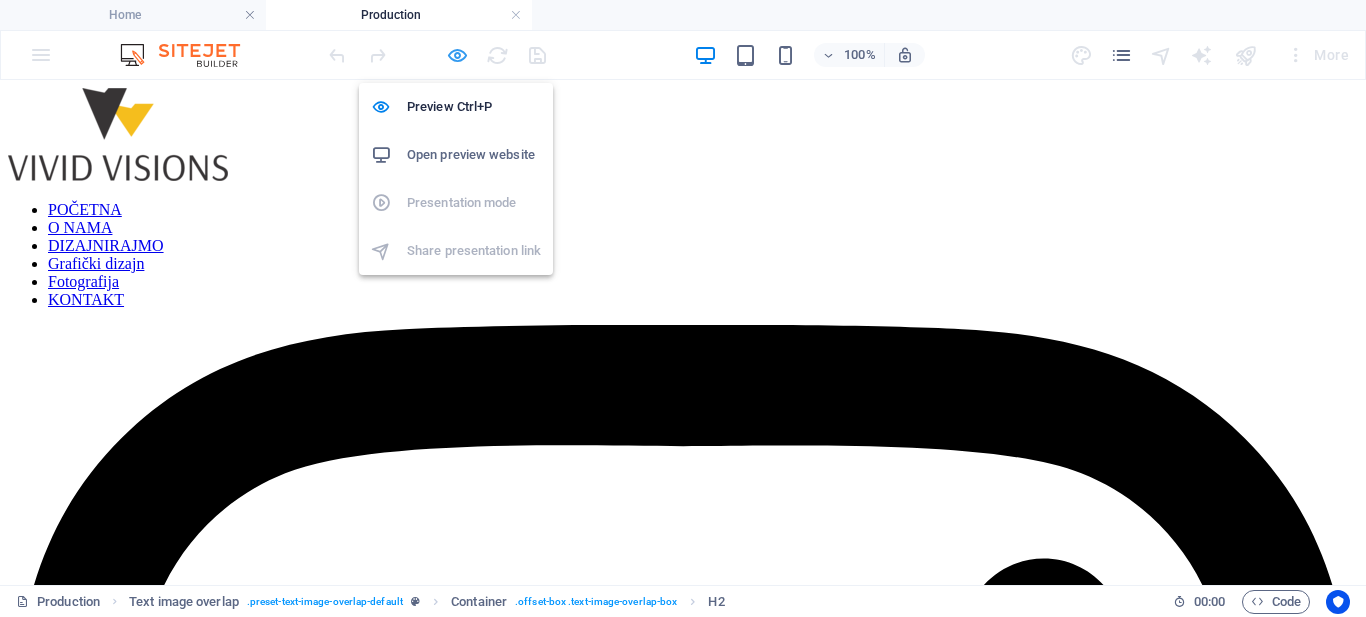click at bounding box center (457, 55) 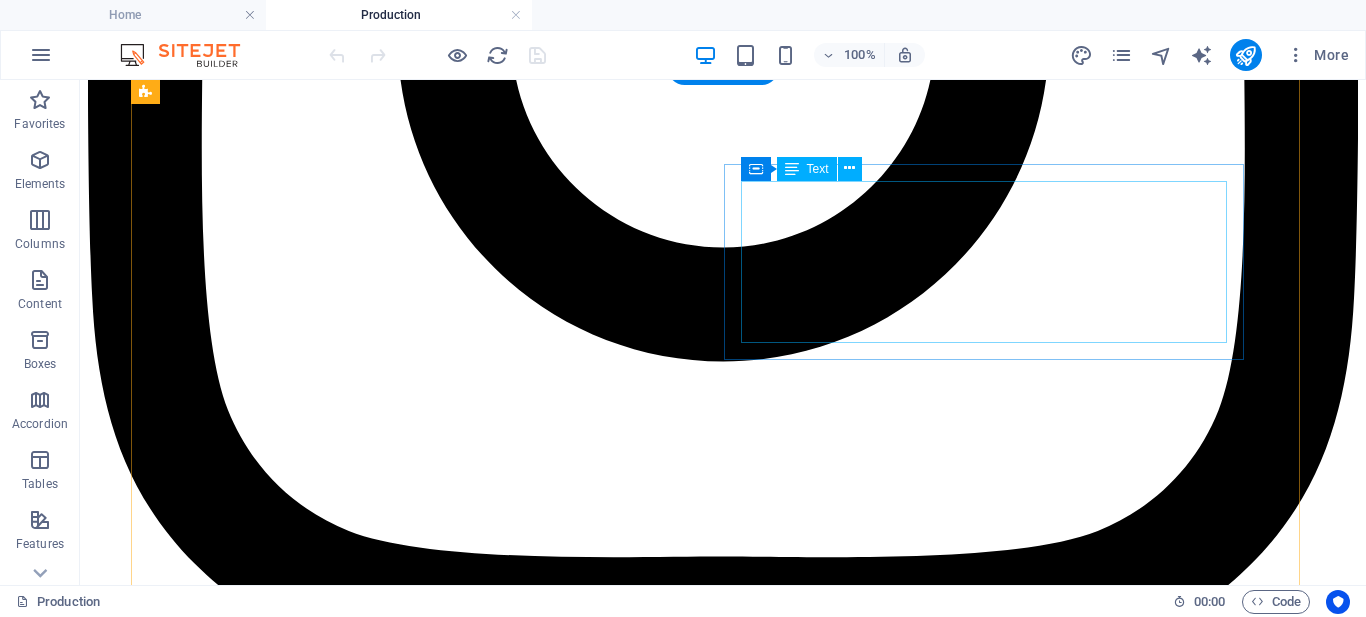 scroll, scrollTop: 900, scrollLeft: 0, axis: vertical 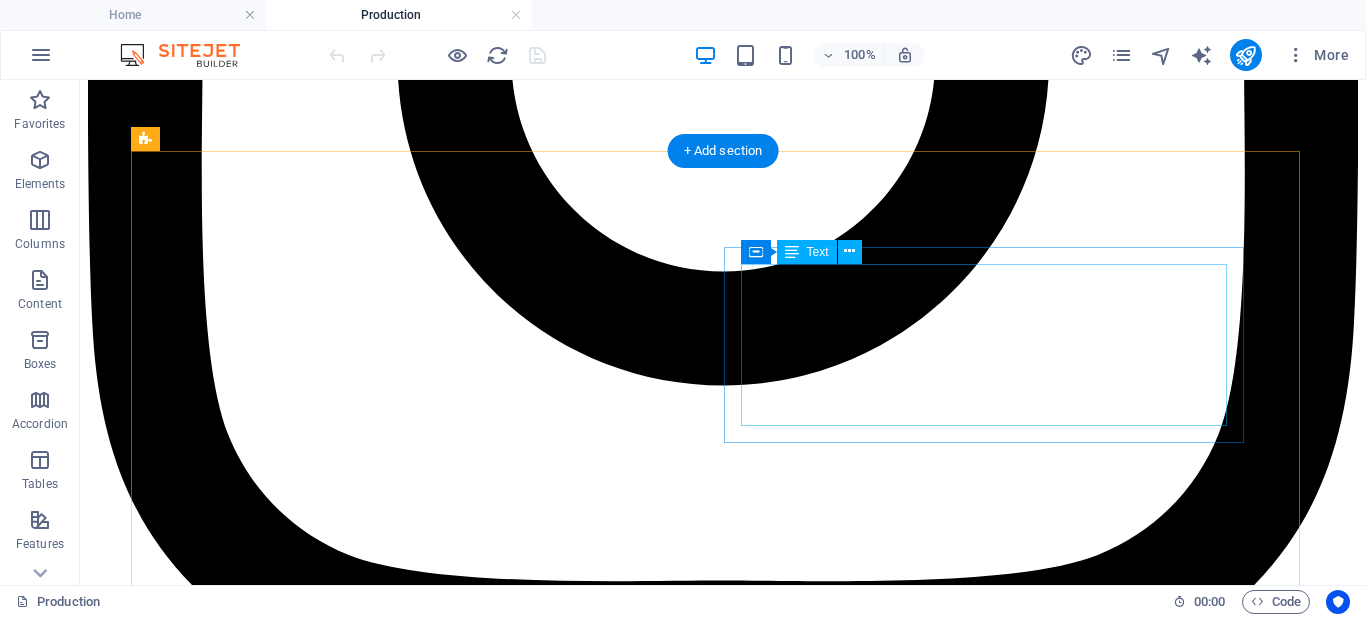click on "Osnovni paket  (3 predloga, 1 revizija) 80 € Standardni paket  (5 predloga, 3 revizije) 150 € Premium paket  (neograničene revizije, brendiranje) 250 €" at bounding box center [723, 3565] 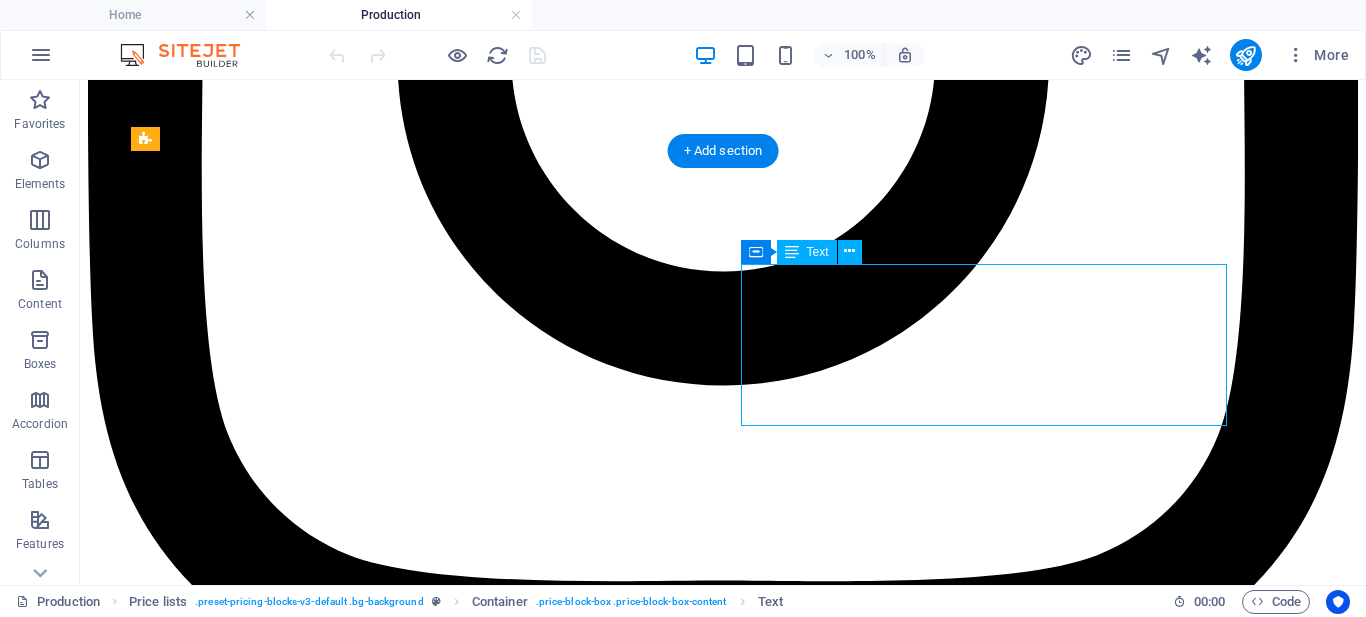 click on "Osnovni paket  (3 predloga, 1 revizija) 80 € Standardni paket  (5 predloga, 3 revizije) 150 € Premium paket  (neograničene revizije, brendiranje) 250 €" at bounding box center [723, 3565] 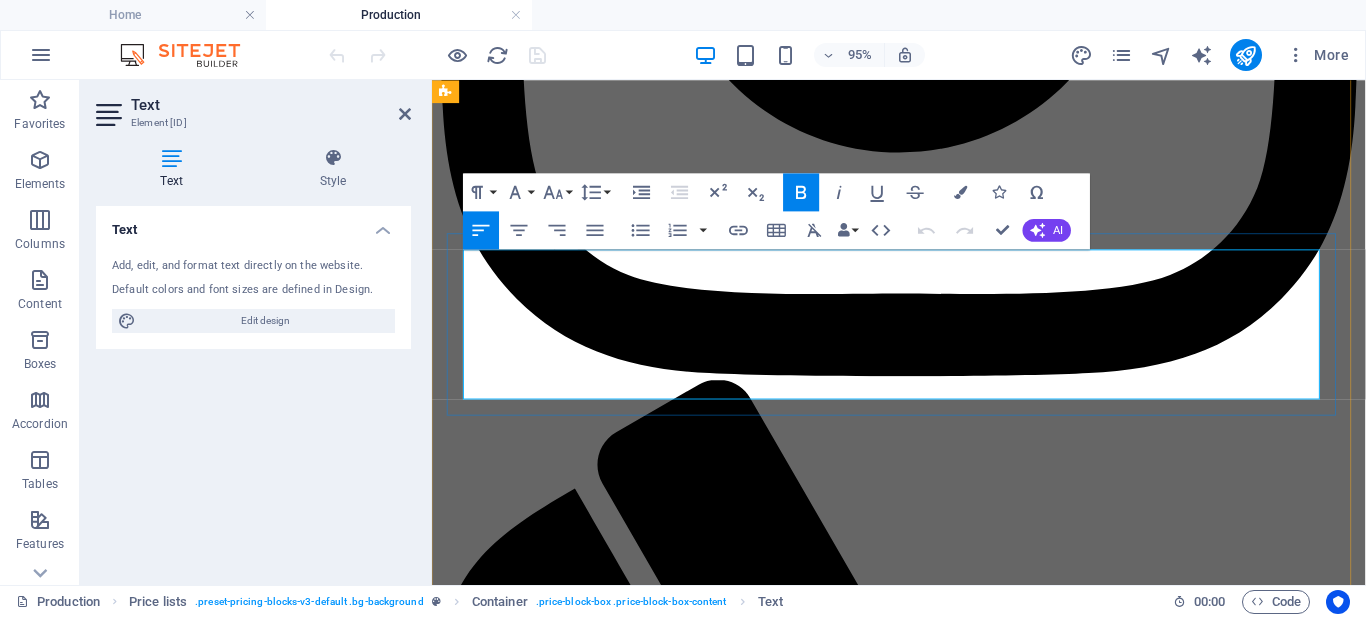 click on "Osnovni paket  (3 predloga, 1 revizija)" at bounding box center [871, 2645] 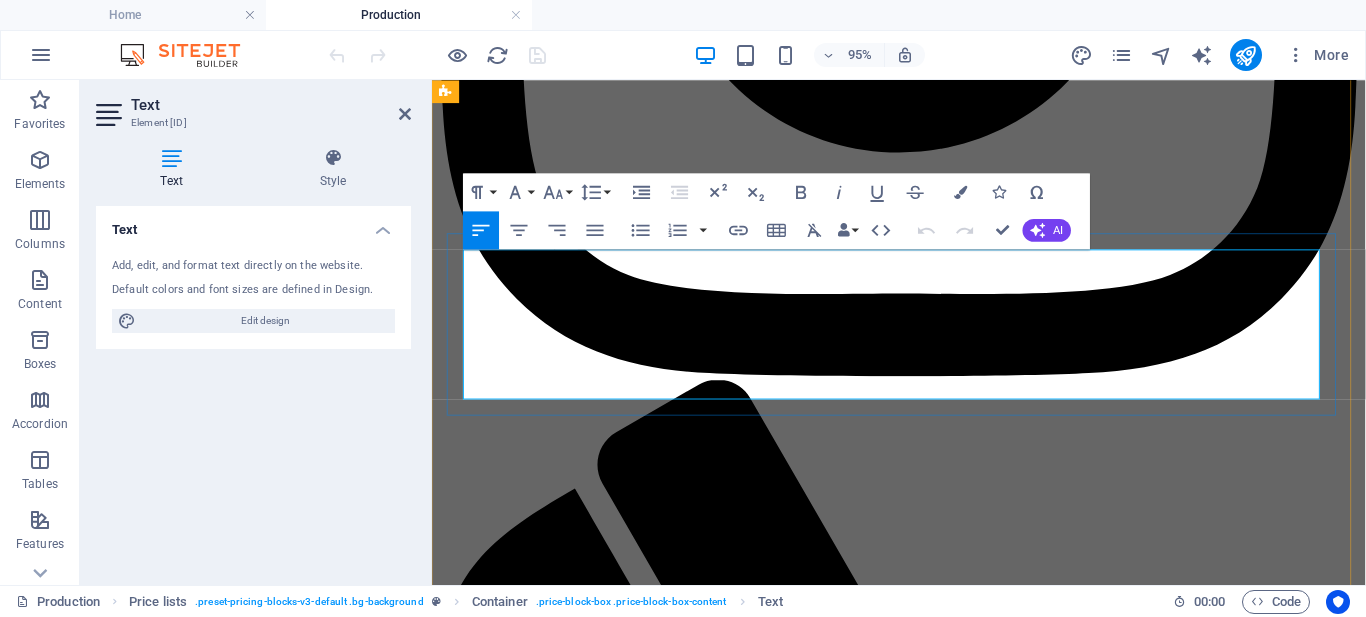type 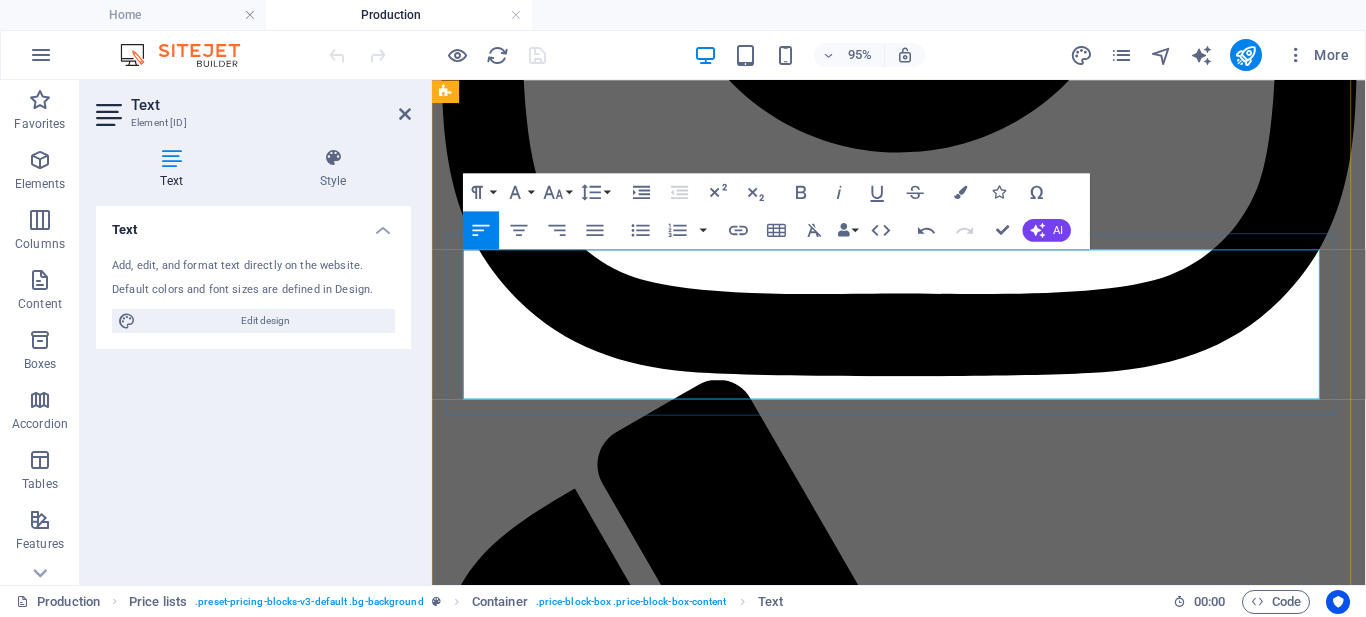 click on "Standardni paket  (5 predloga, 3 revizije)" at bounding box center [871, 2669] 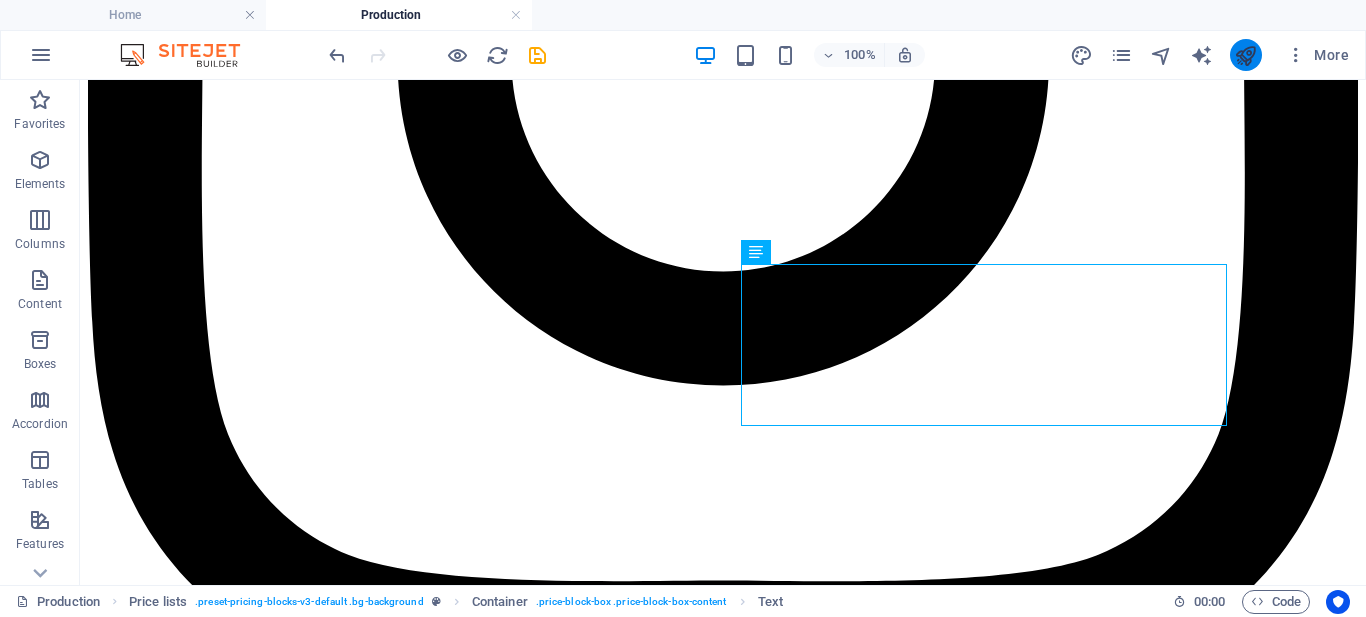 click at bounding box center [1246, 55] 